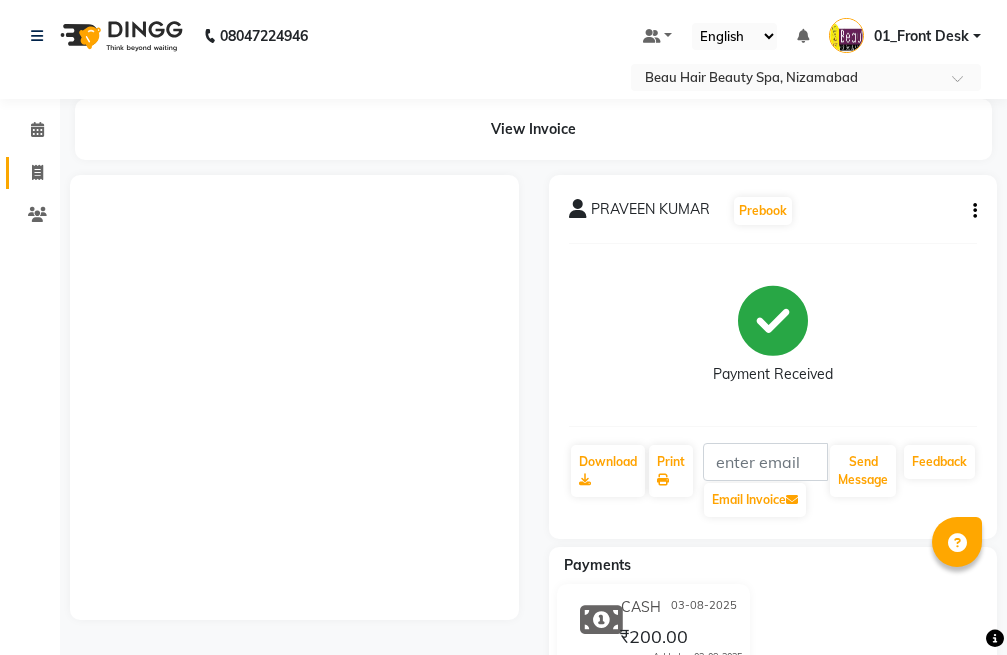 scroll, scrollTop: 0, scrollLeft: 0, axis: both 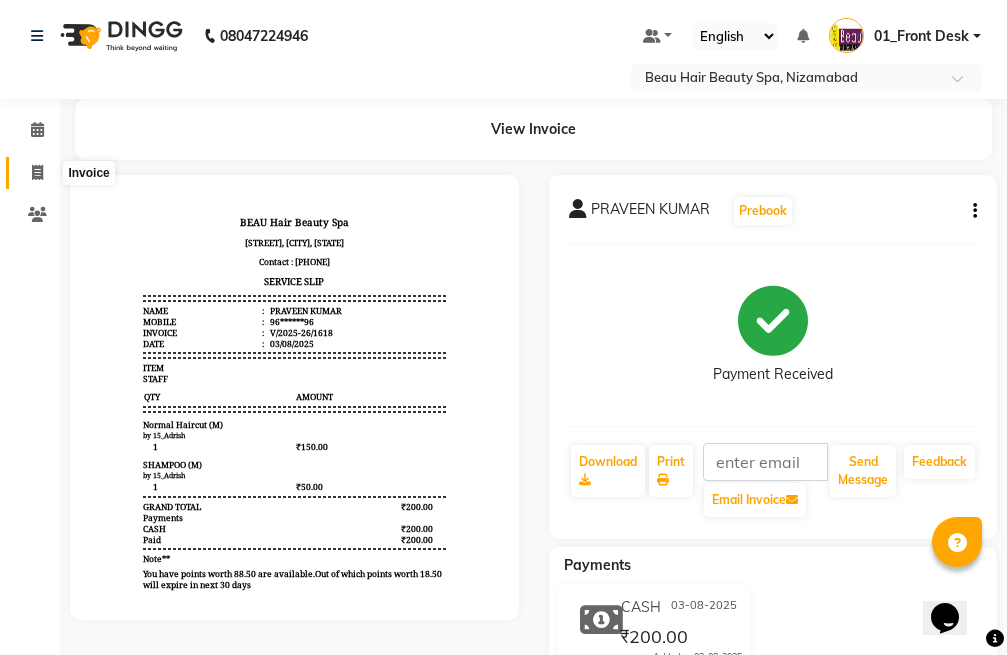 click 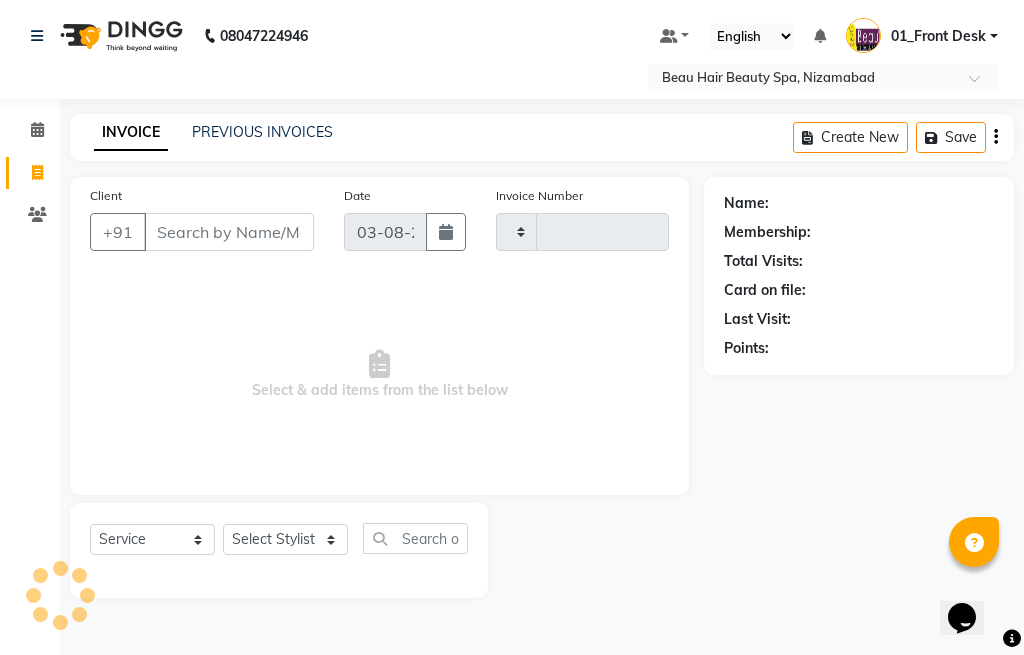type on "1619" 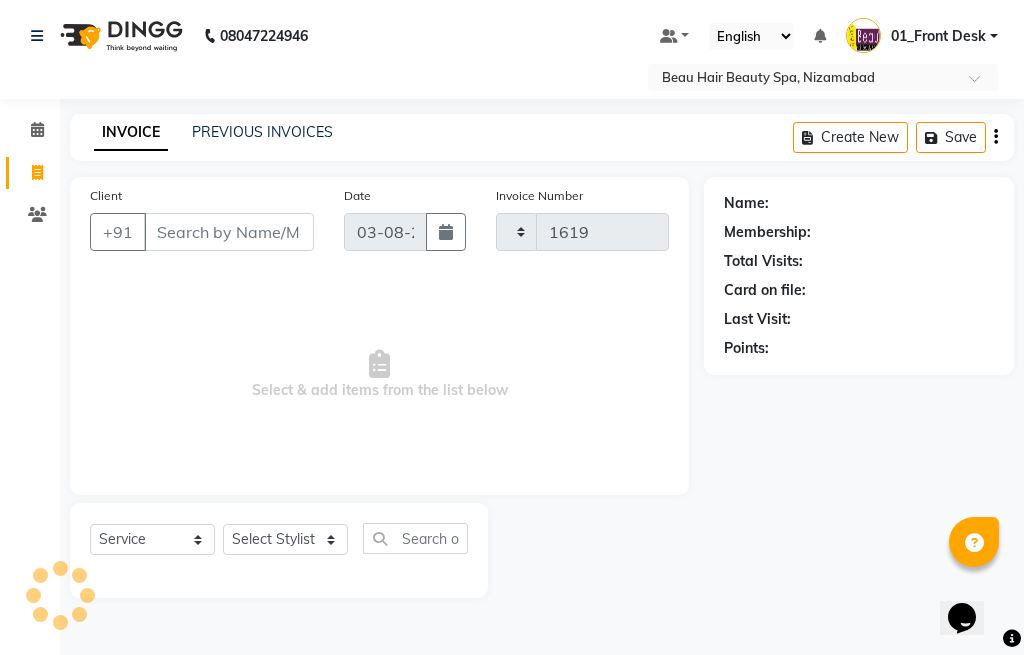 select on "3470" 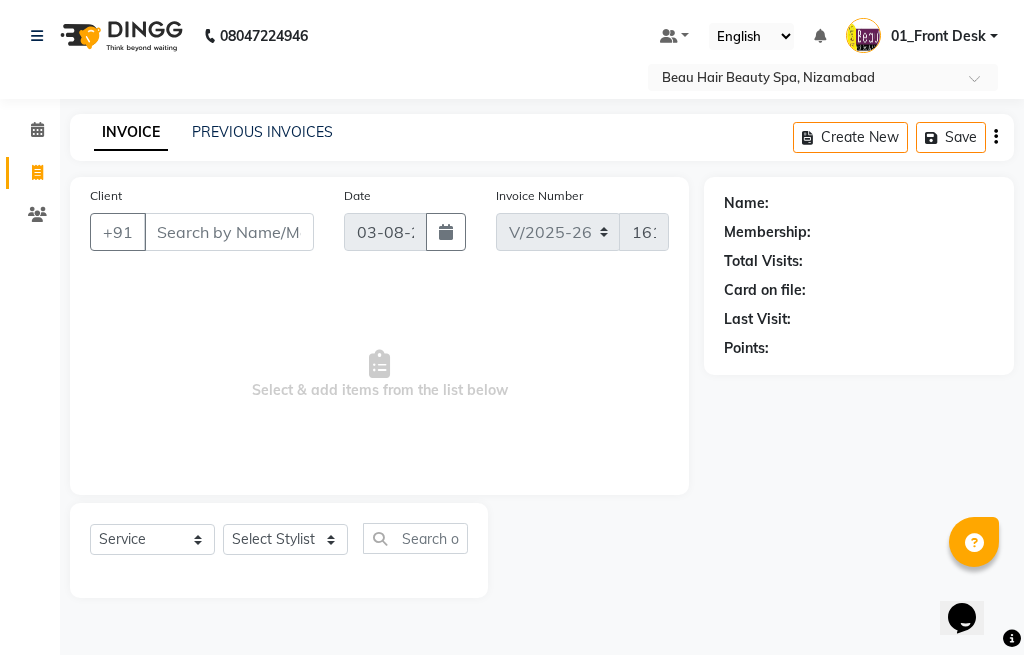 click on "Client" at bounding box center [229, 232] 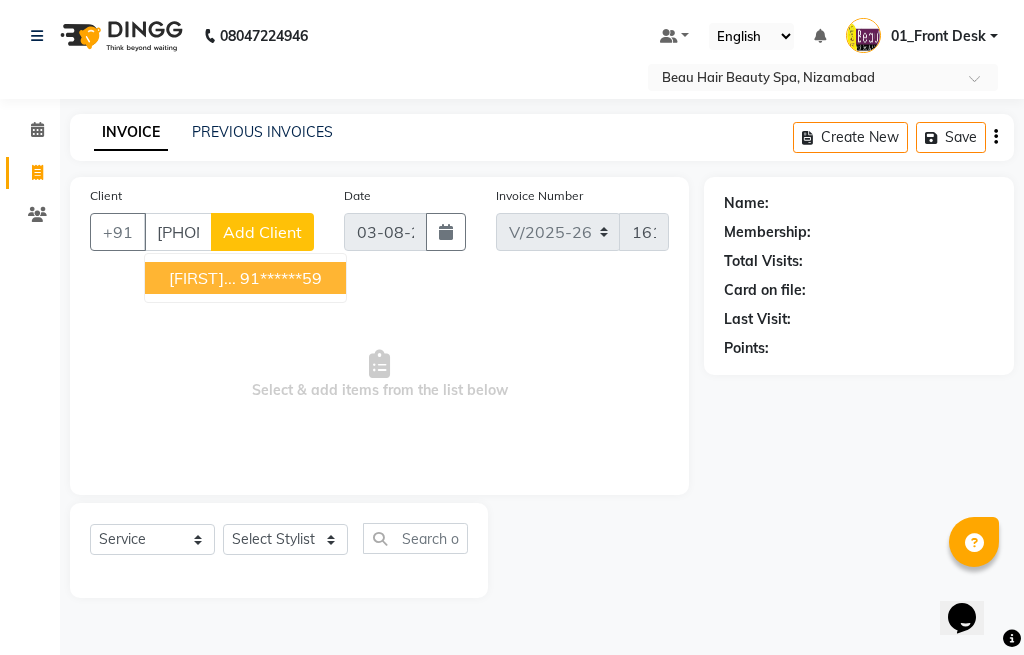 click on "[FIRST]... [PHONE]" at bounding box center [245, 278] 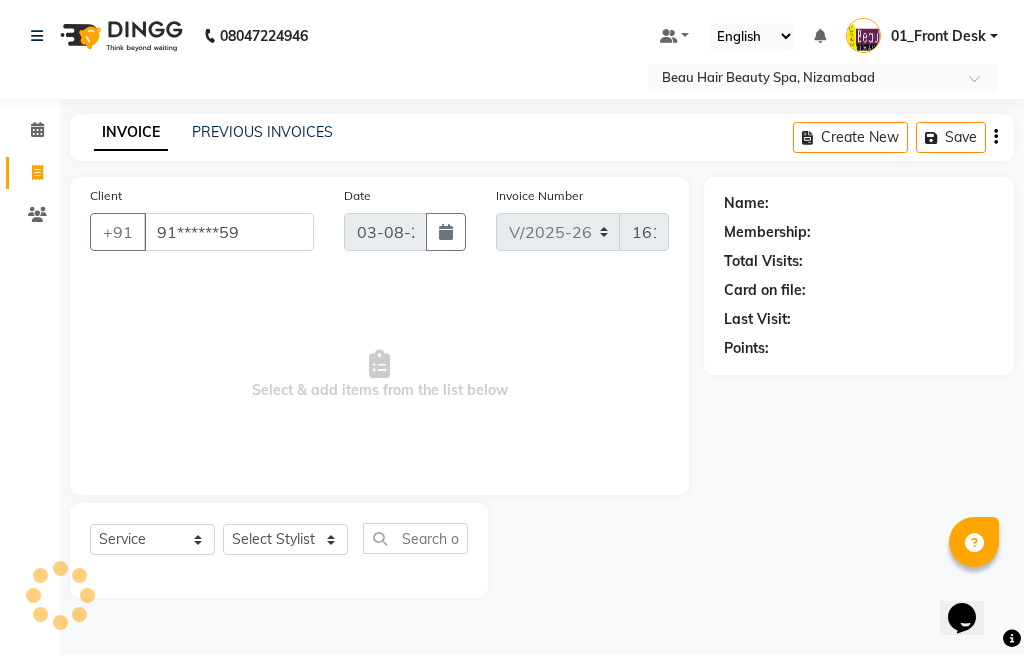 type on "91******59" 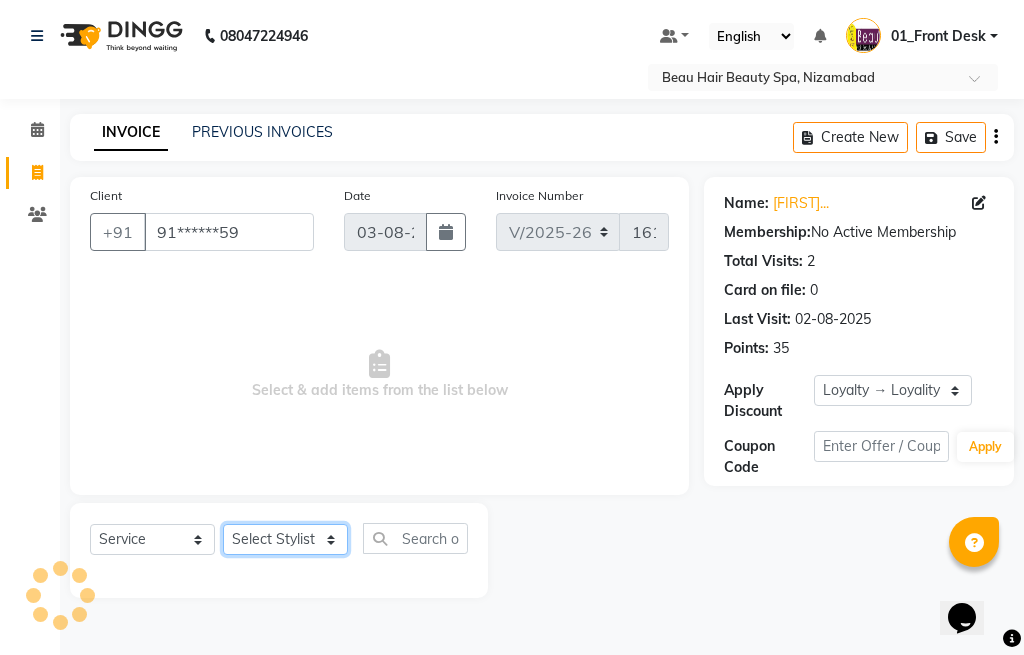 click on "Select Stylist 01_Front Desk 04_Lavanya 07_Manjushree 11_Ramesh 15_Adrish 26_Srinivas 99_Vishal Sir" 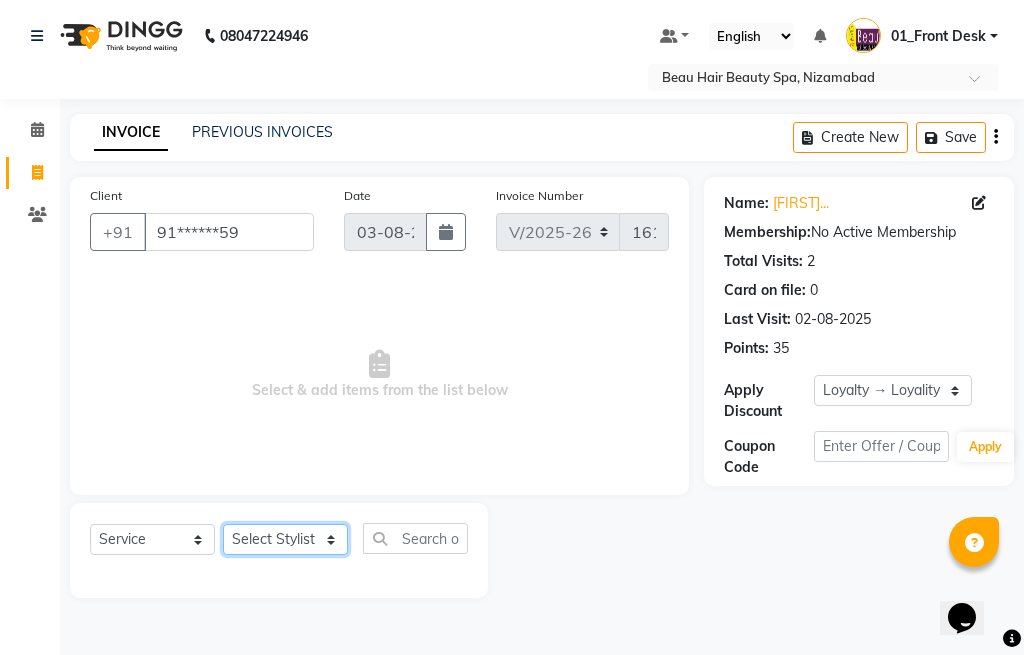 select on "75194" 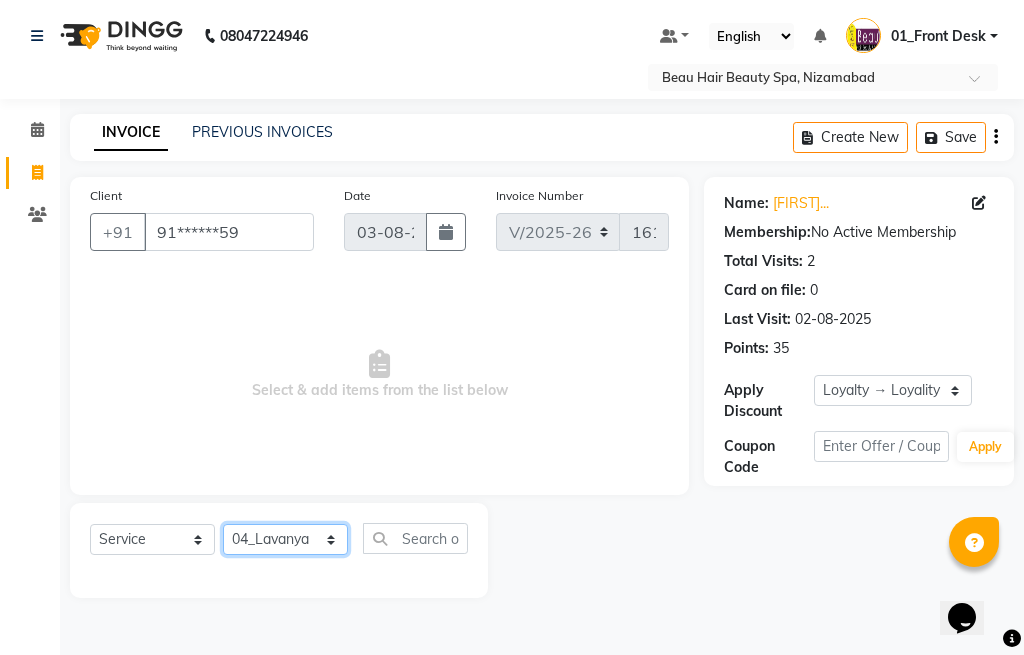 click on "Select Stylist 01_Front Desk 04_Lavanya 07_Manjushree 11_Ramesh 15_Adrish 26_Srinivas 99_Vishal Sir" 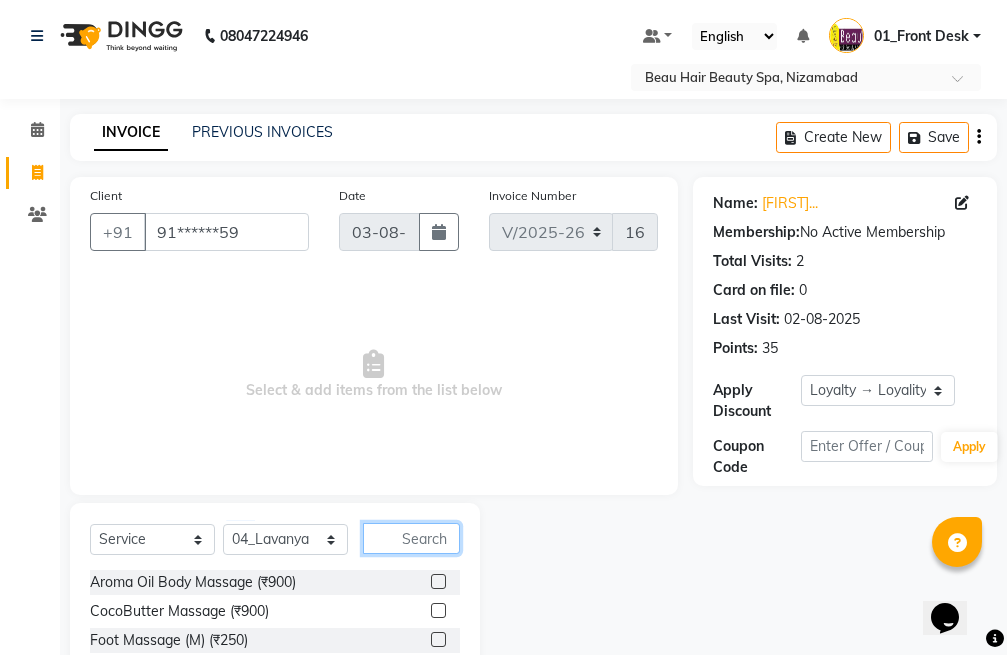 click 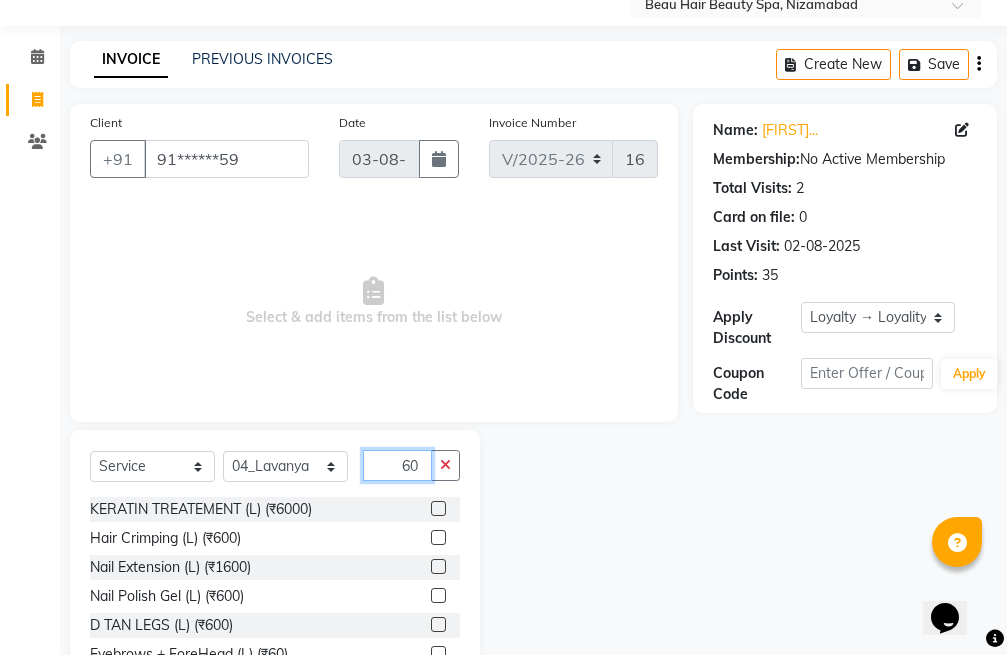 scroll, scrollTop: 173, scrollLeft: 0, axis: vertical 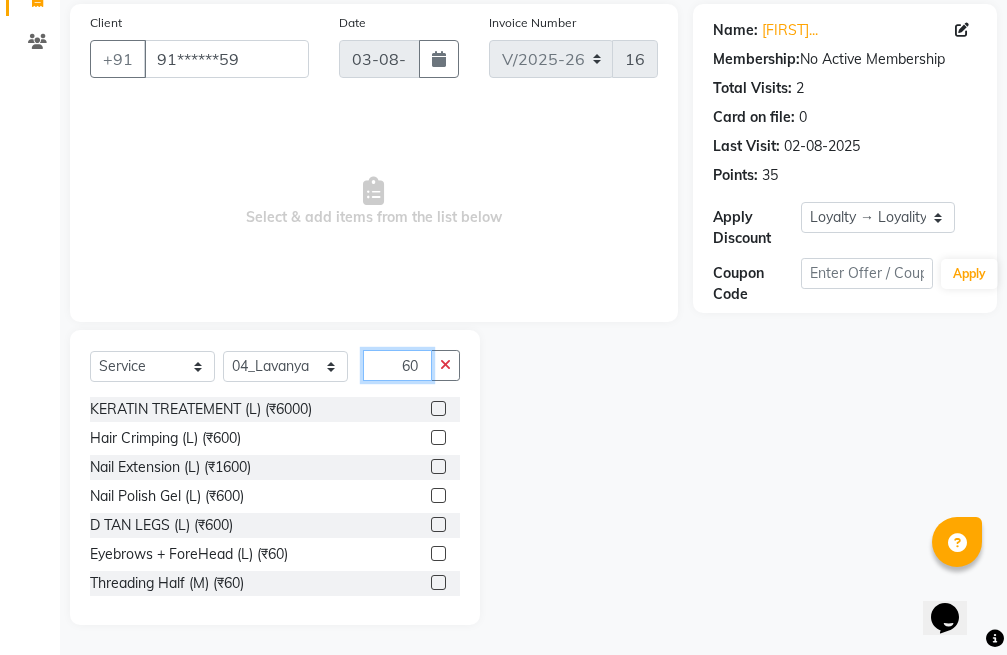 type on "60" 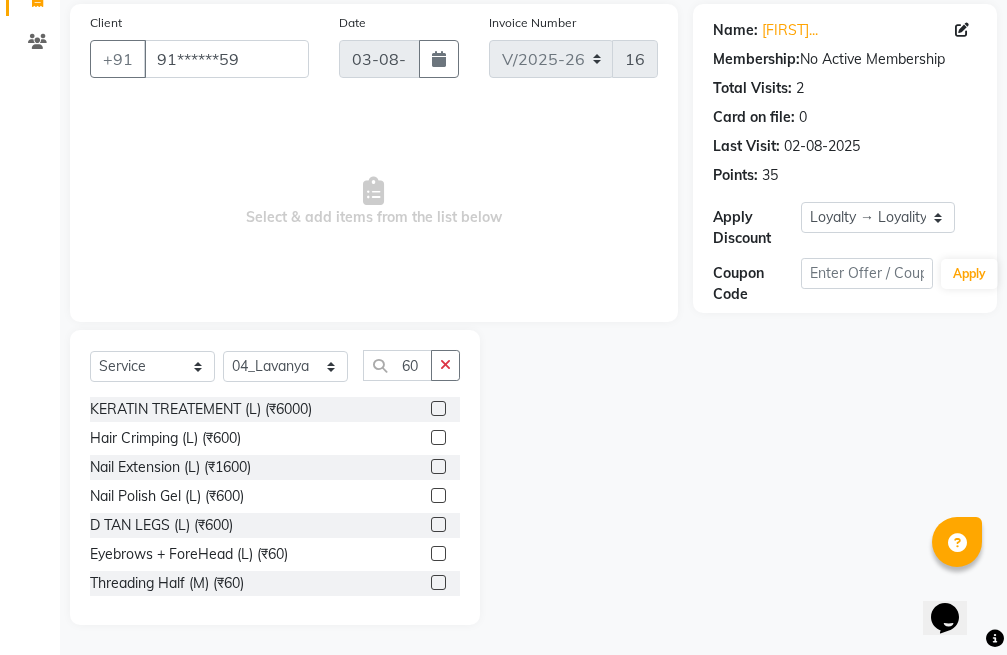 click 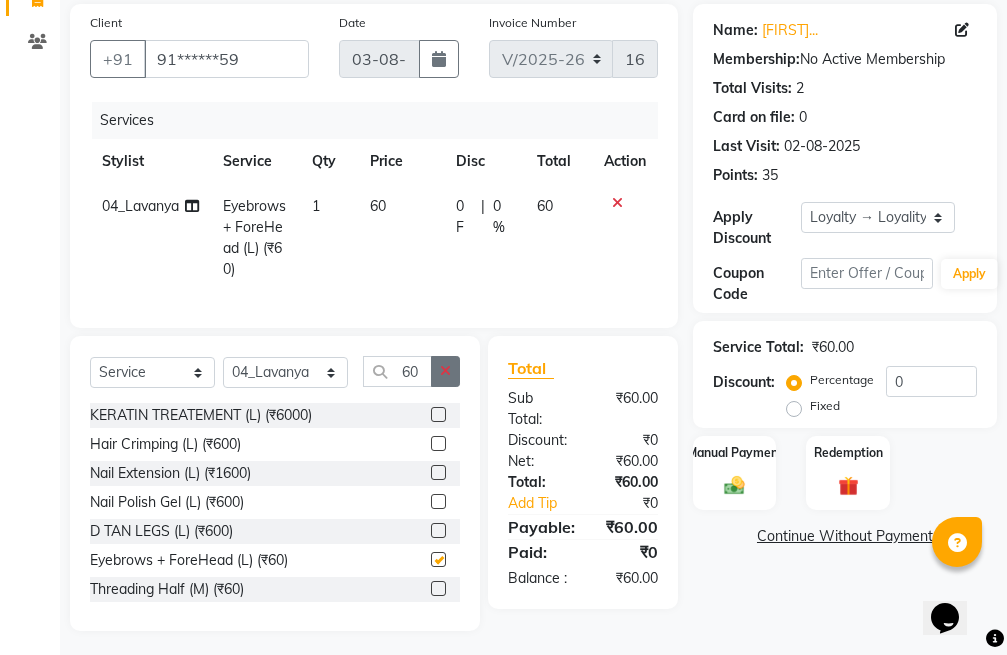 checkbox on "false" 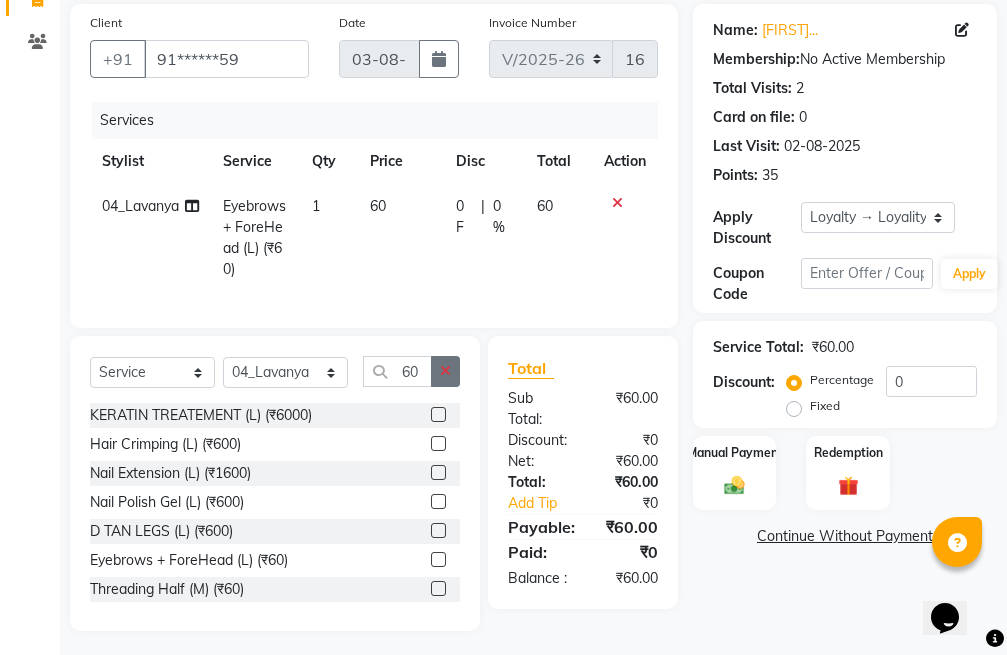 click 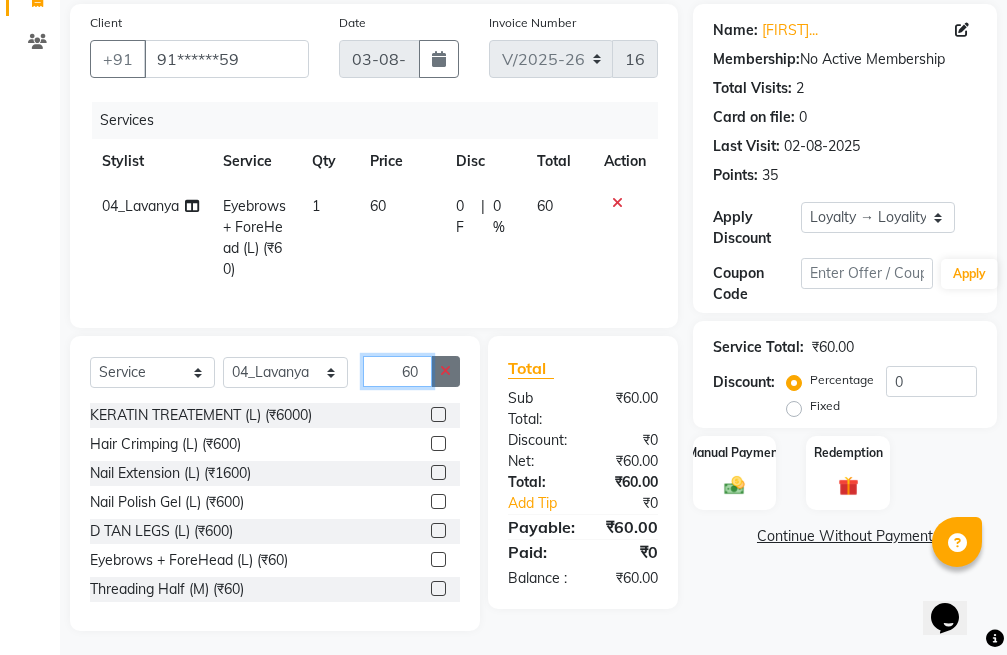 type 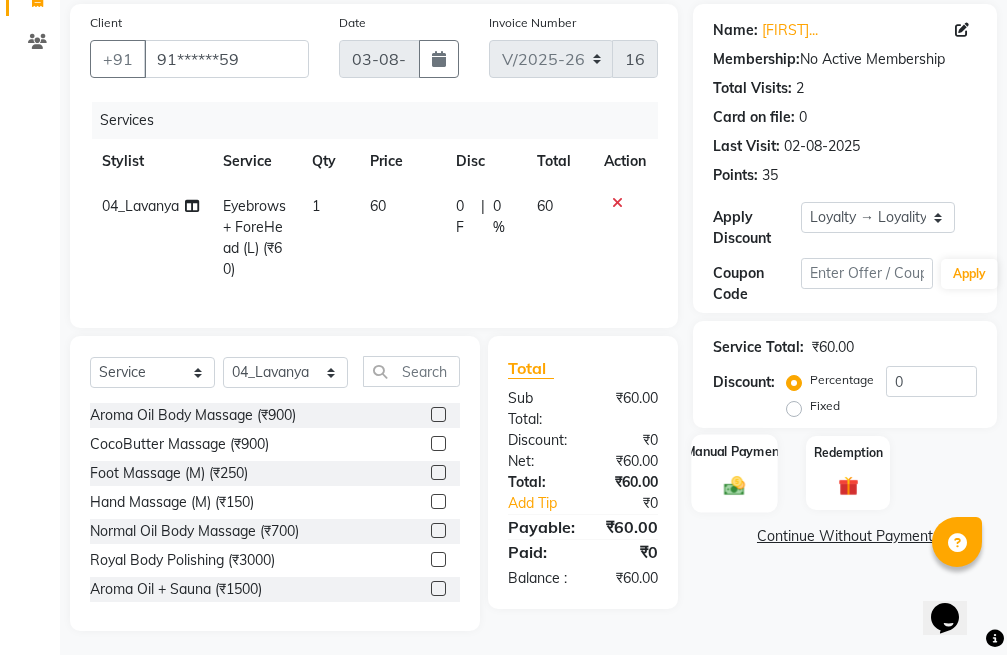 click on "Manual Payment" 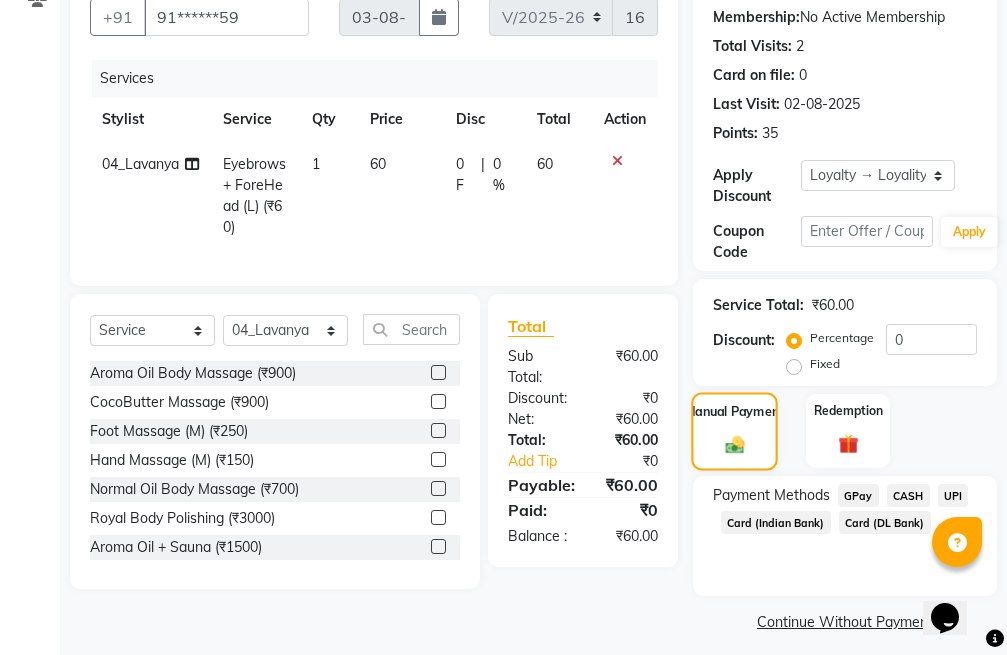scroll, scrollTop: 227, scrollLeft: 0, axis: vertical 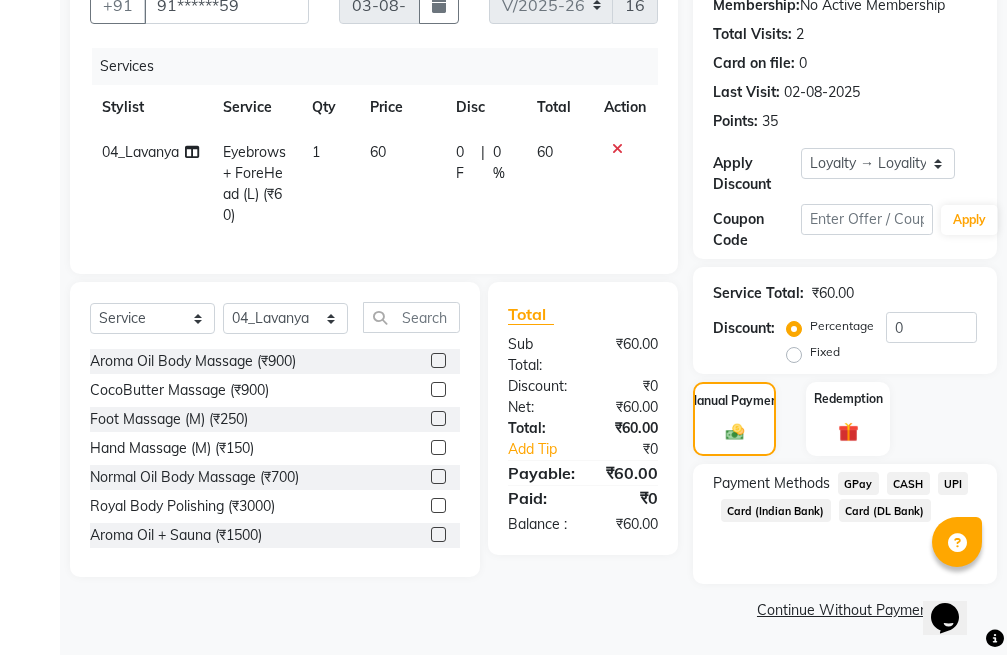 click on "CASH" 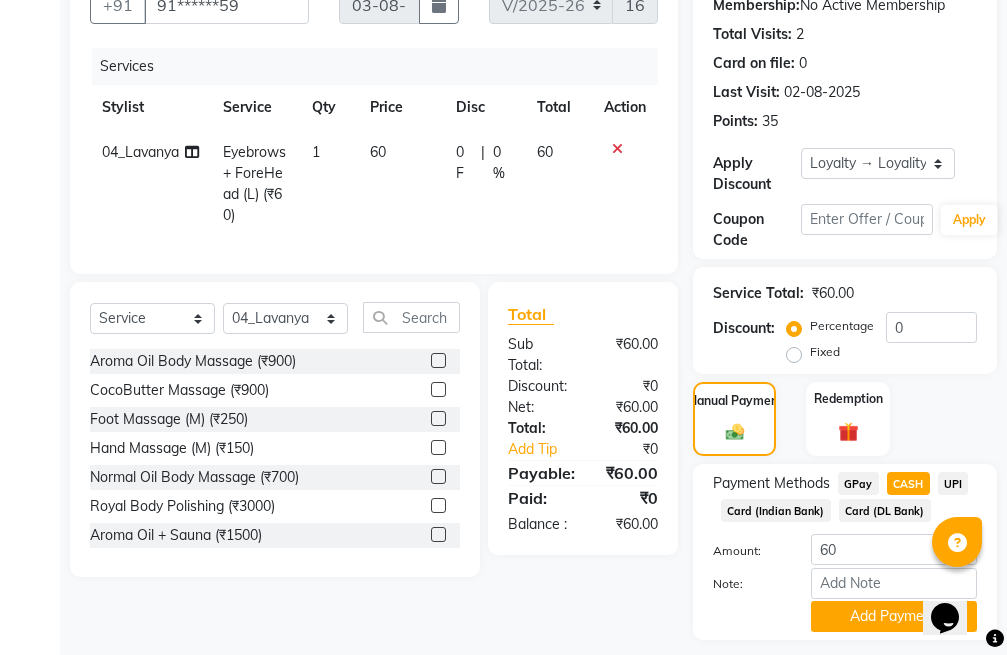 scroll, scrollTop: 283, scrollLeft: 0, axis: vertical 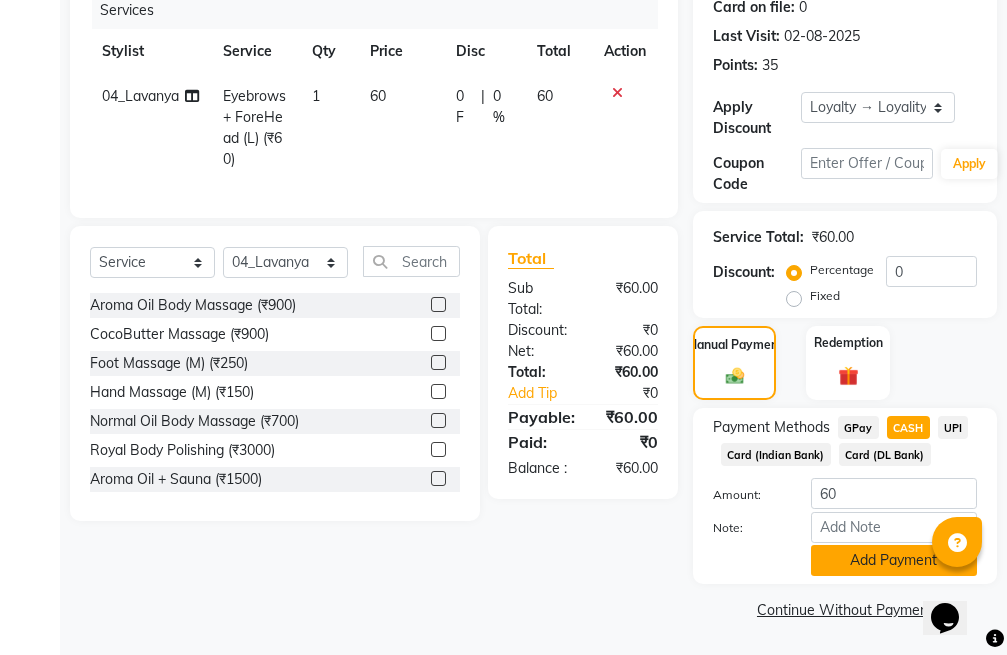 click on "Add Payment" 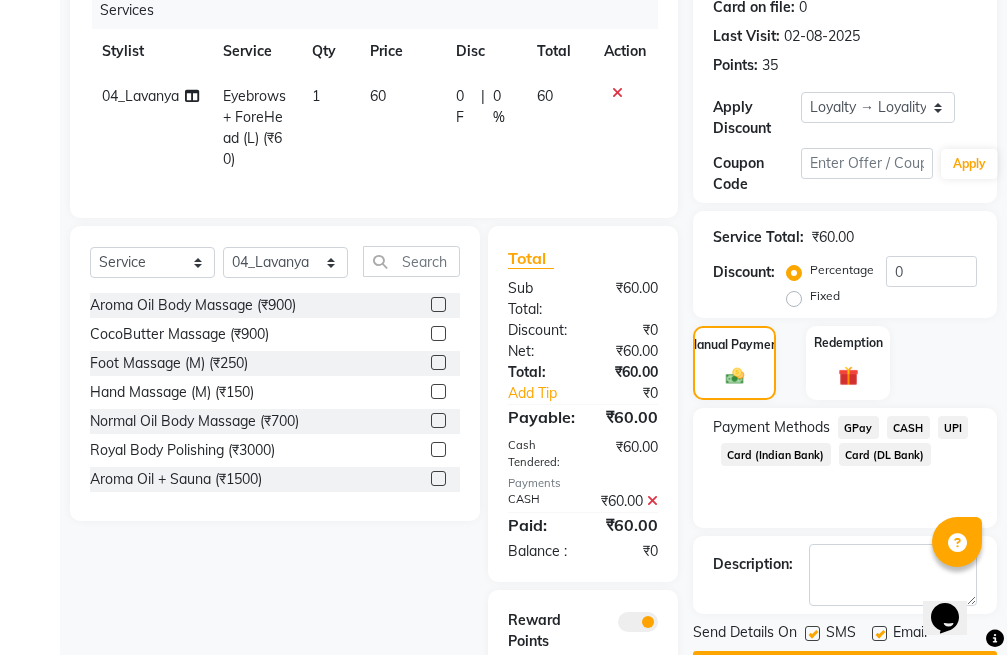 scroll, scrollTop: 463, scrollLeft: 0, axis: vertical 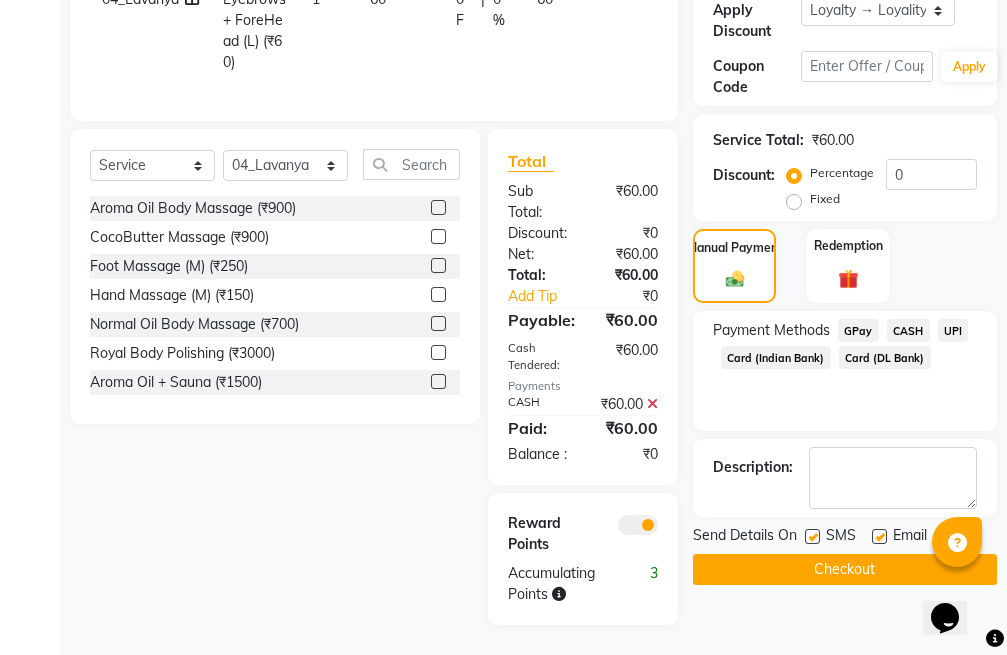 click on "Checkout" 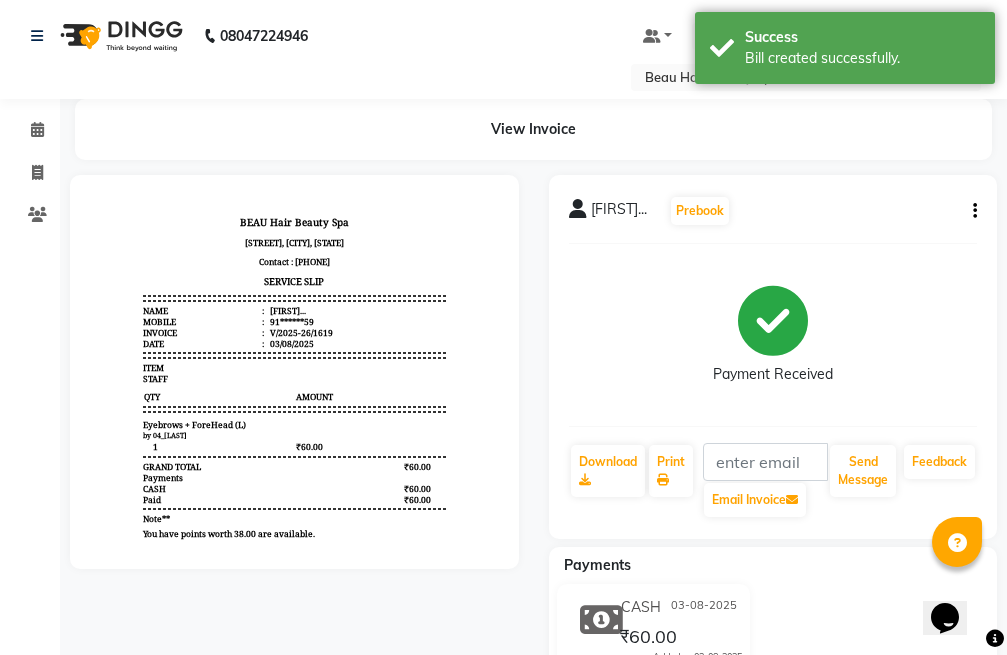 scroll, scrollTop: 0, scrollLeft: 0, axis: both 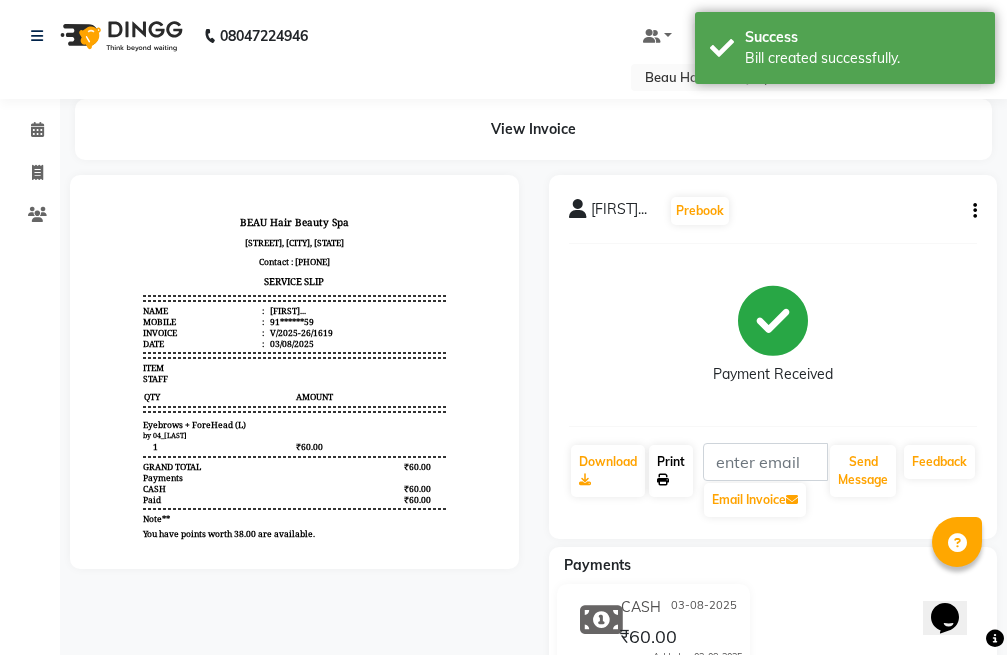click on "Print" 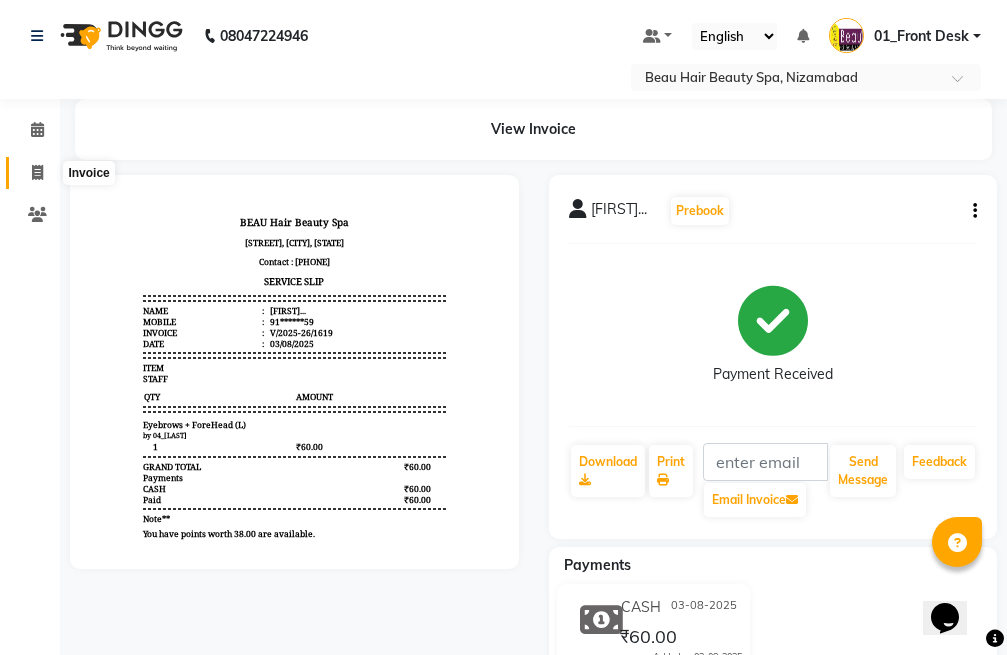 click 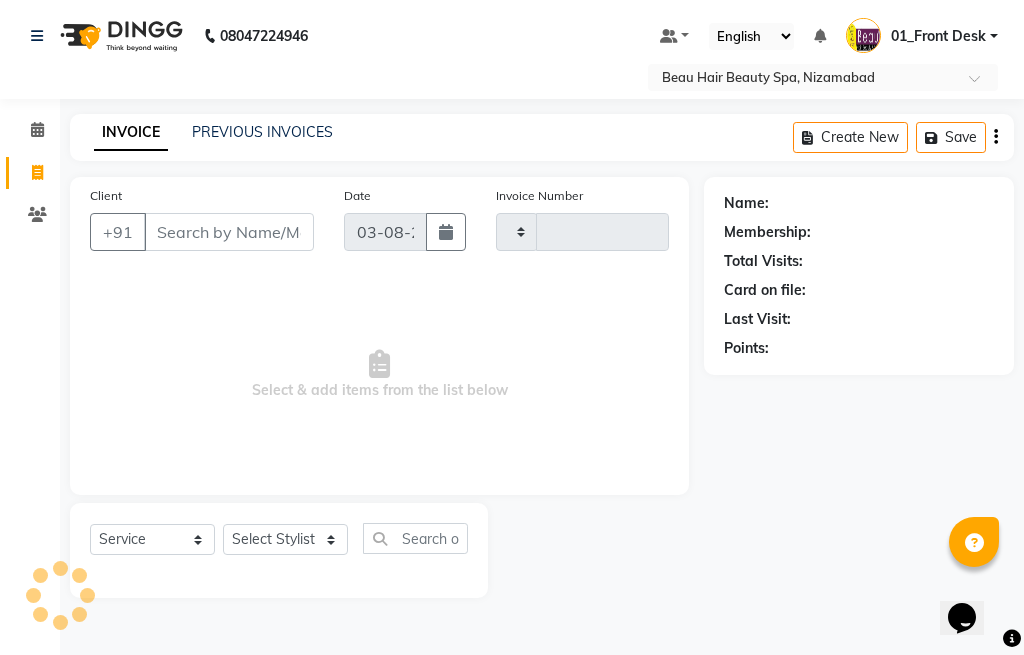 type on "1620" 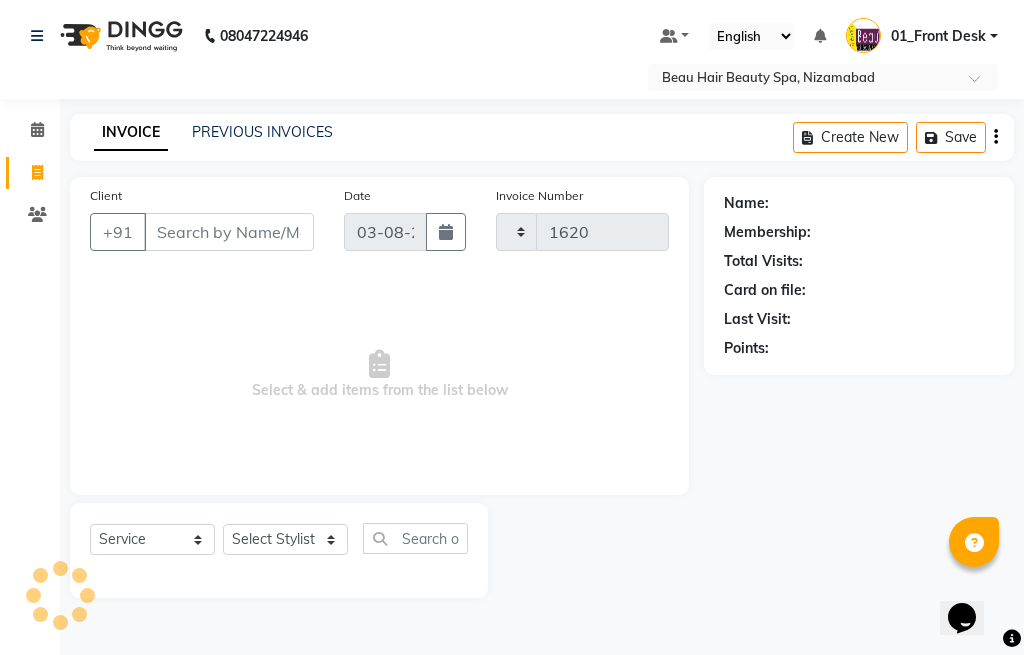 select on "3470" 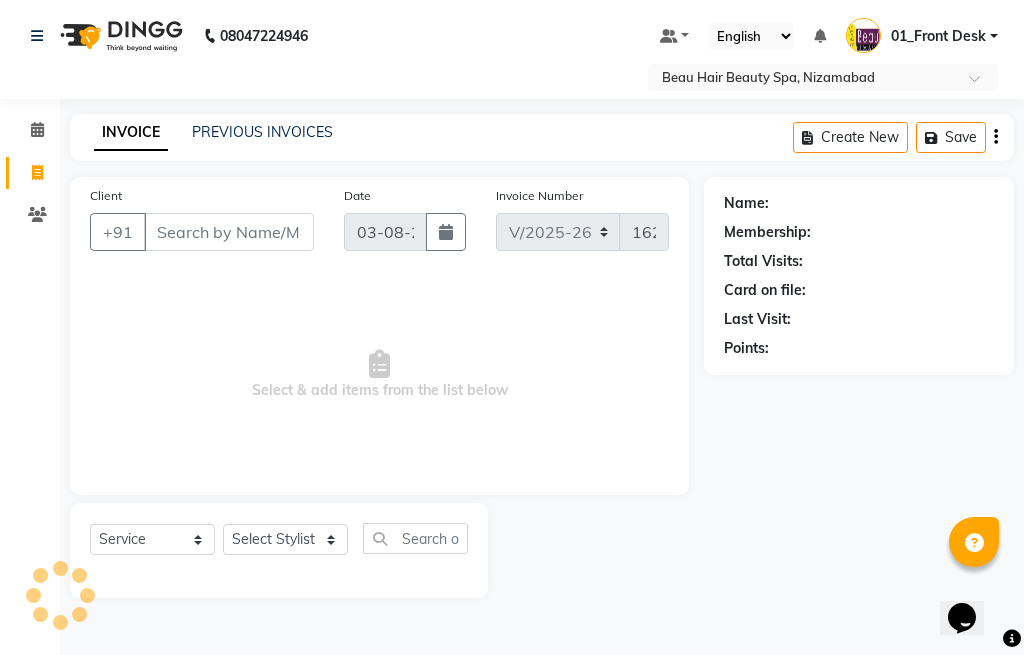 click on "Client" at bounding box center (229, 232) 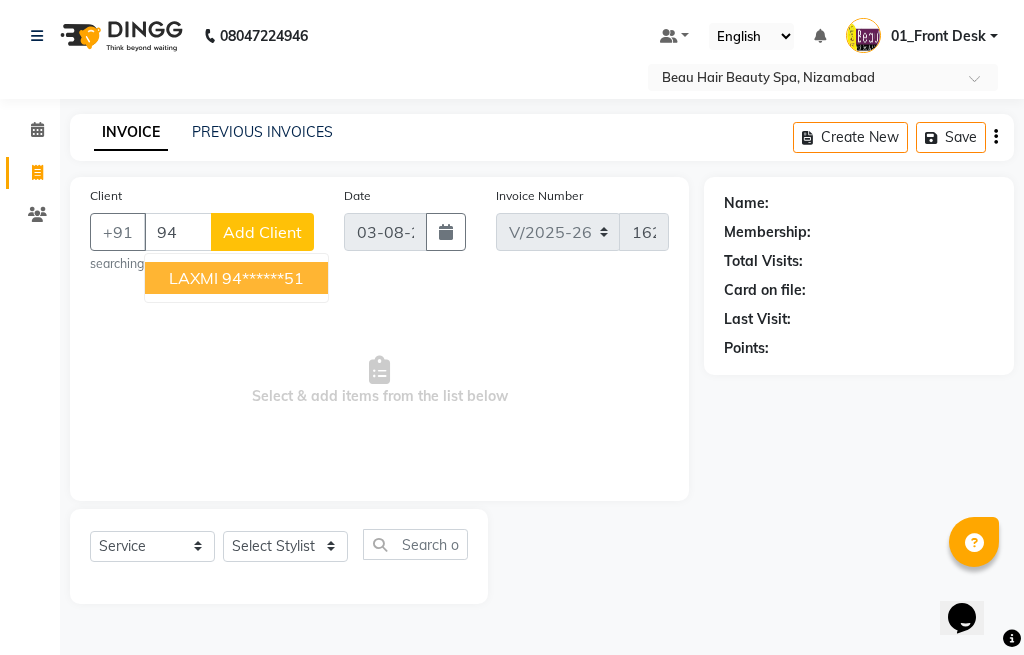 type on "9" 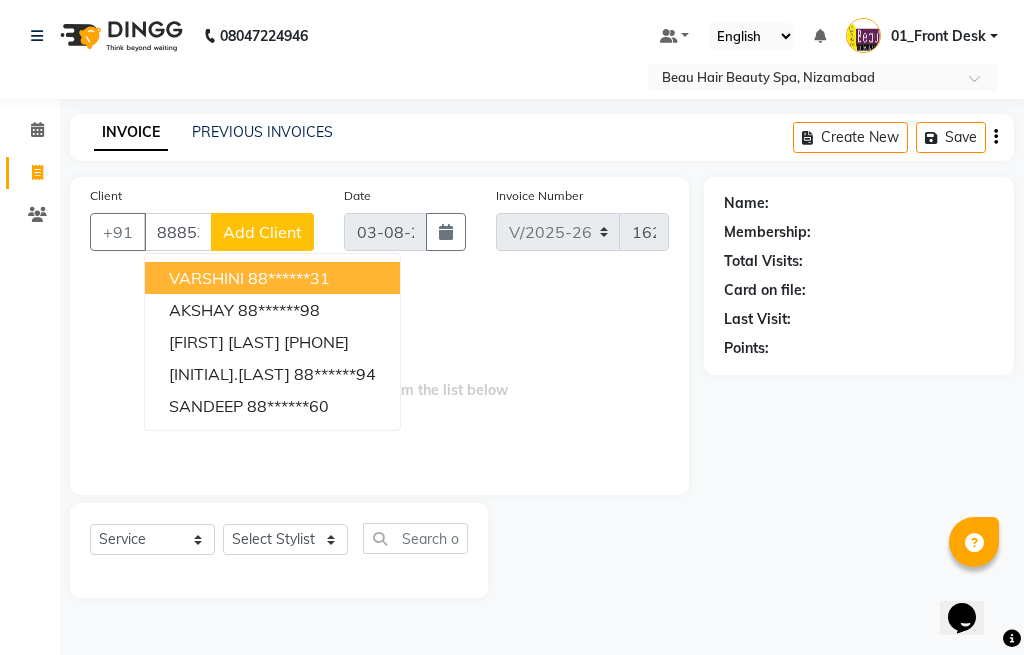 click on "[FIRST] [LAST]" at bounding box center [272, 278] 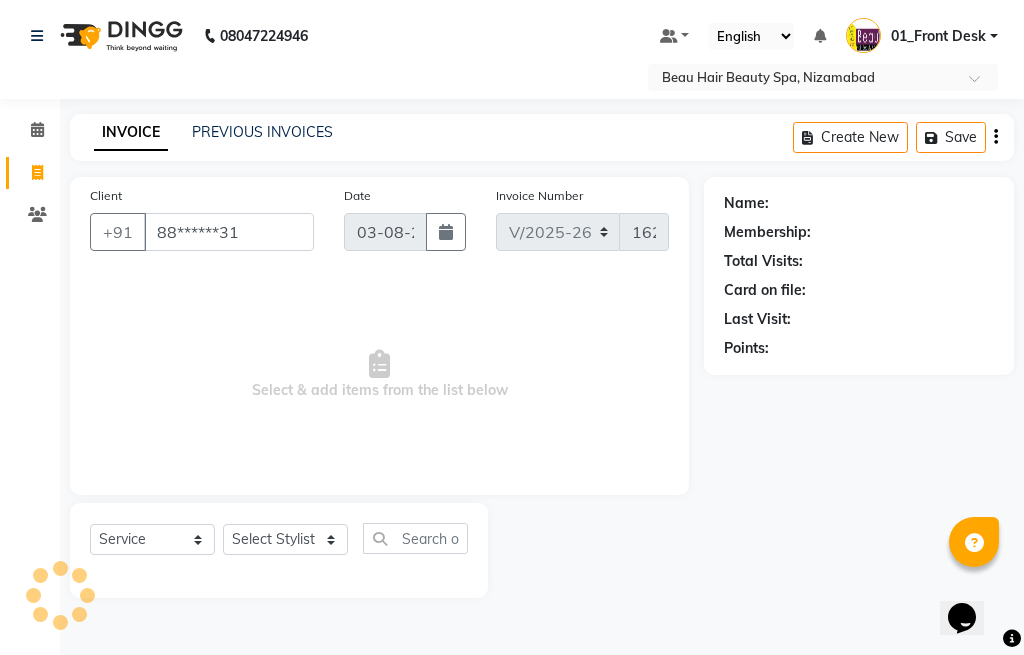 type on "88******31" 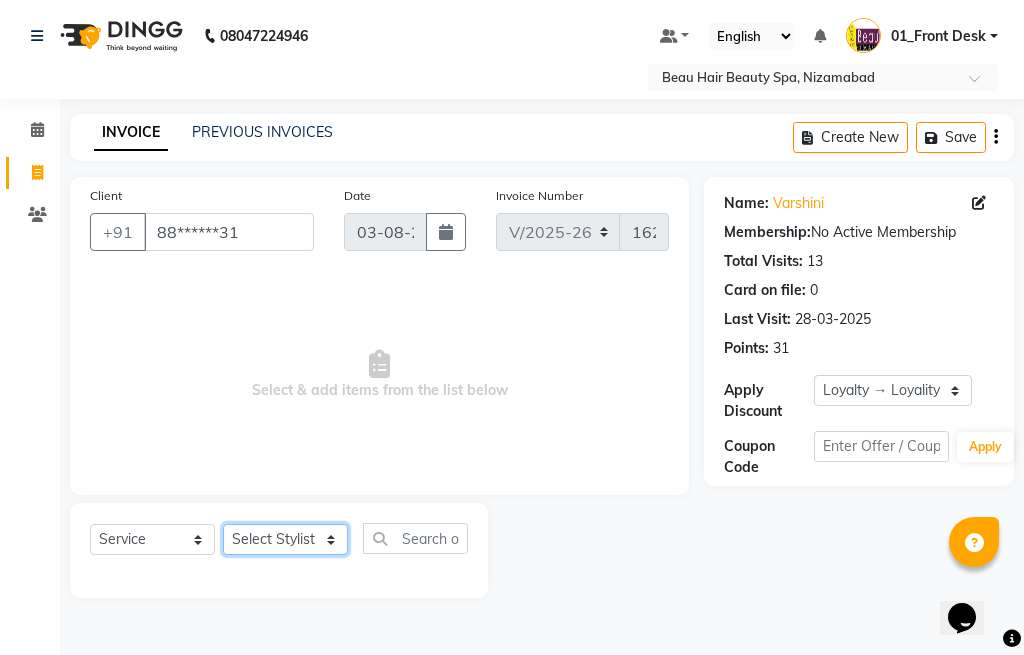click on "Select Stylist 01_Front Desk 04_Lavanya 07_Manjushree 11_Ramesh 15_Adrish 26_Srinivas 99_Vishal Sir" 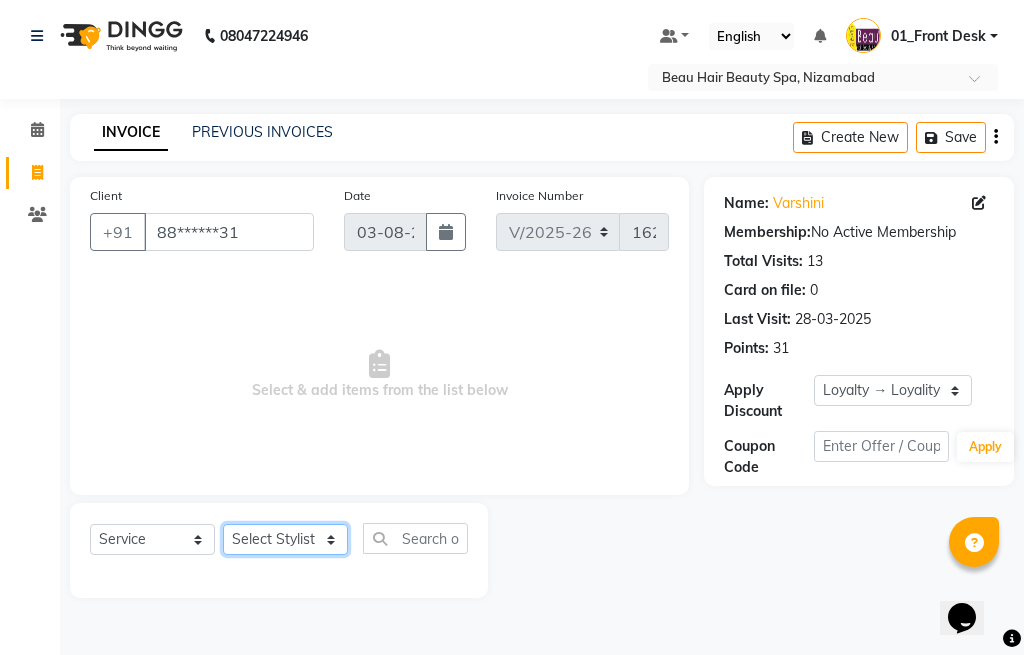 select on "75194" 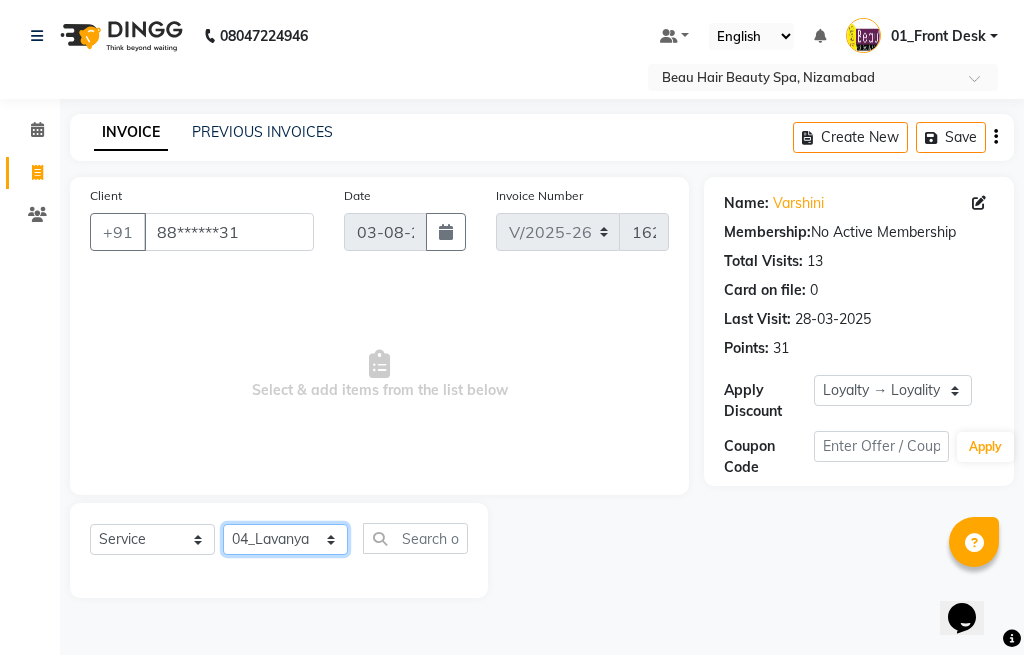 click on "Select Stylist 01_Front Desk 04_Lavanya 07_Manjushree 11_Ramesh 15_Adrish 26_Srinivas 99_Vishal Sir" 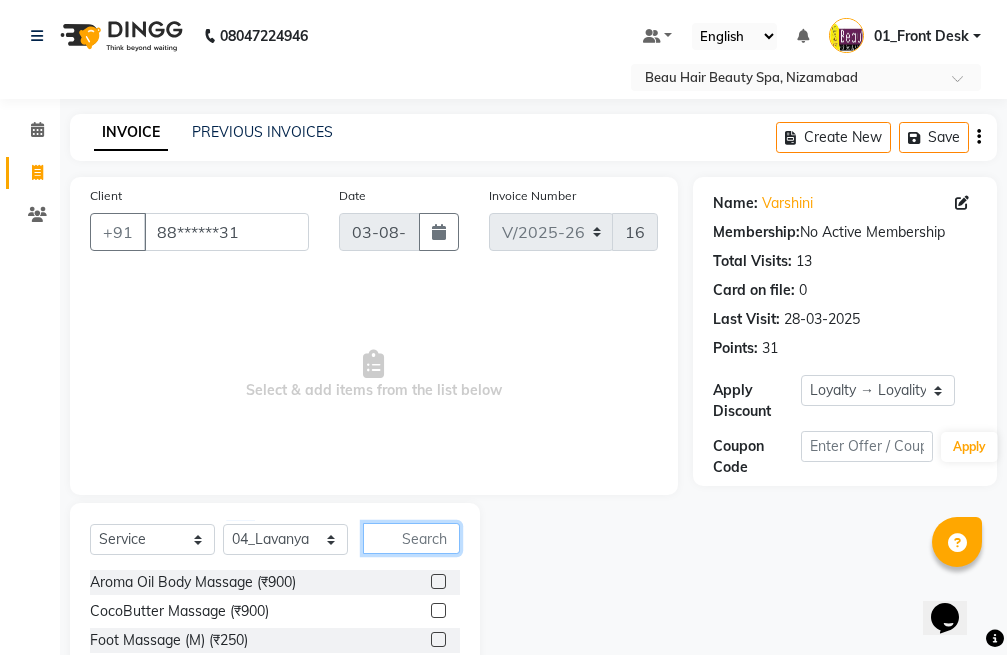click 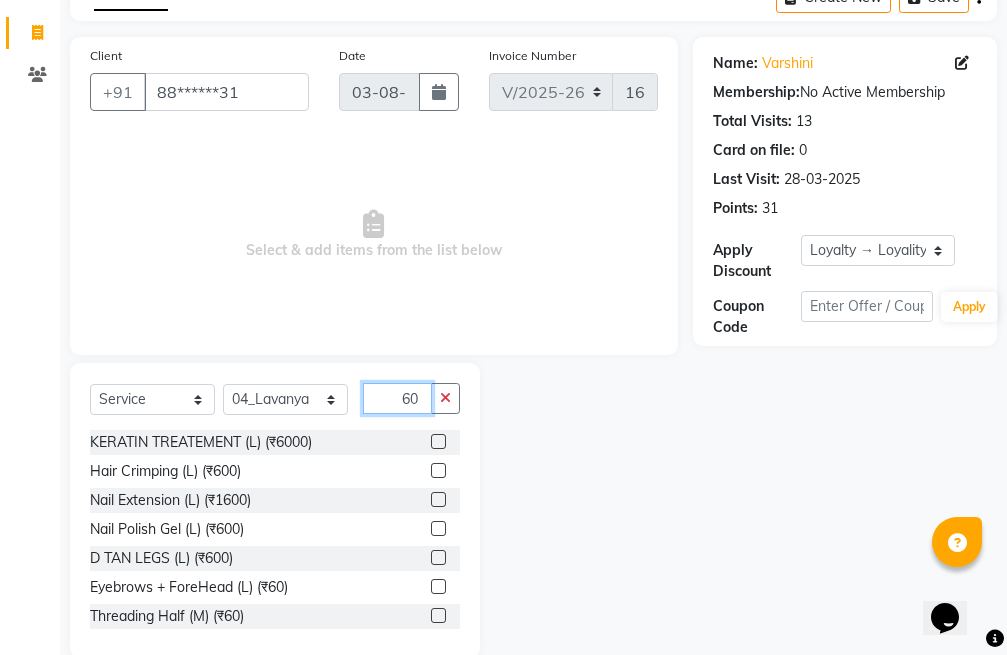 scroll, scrollTop: 173, scrollLeft: 0, axis: vertical 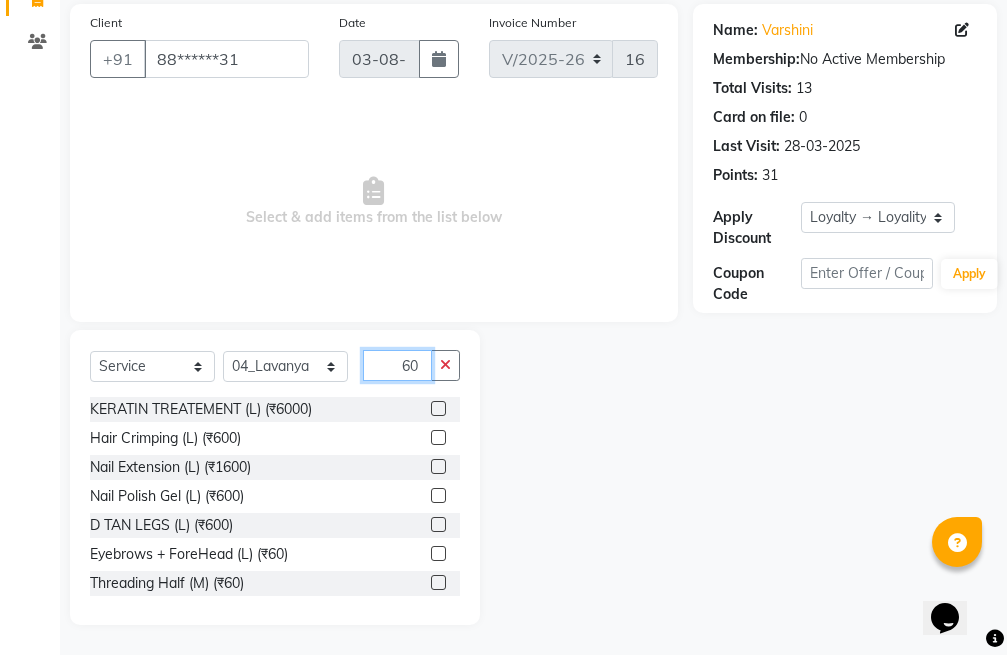 type on "60" 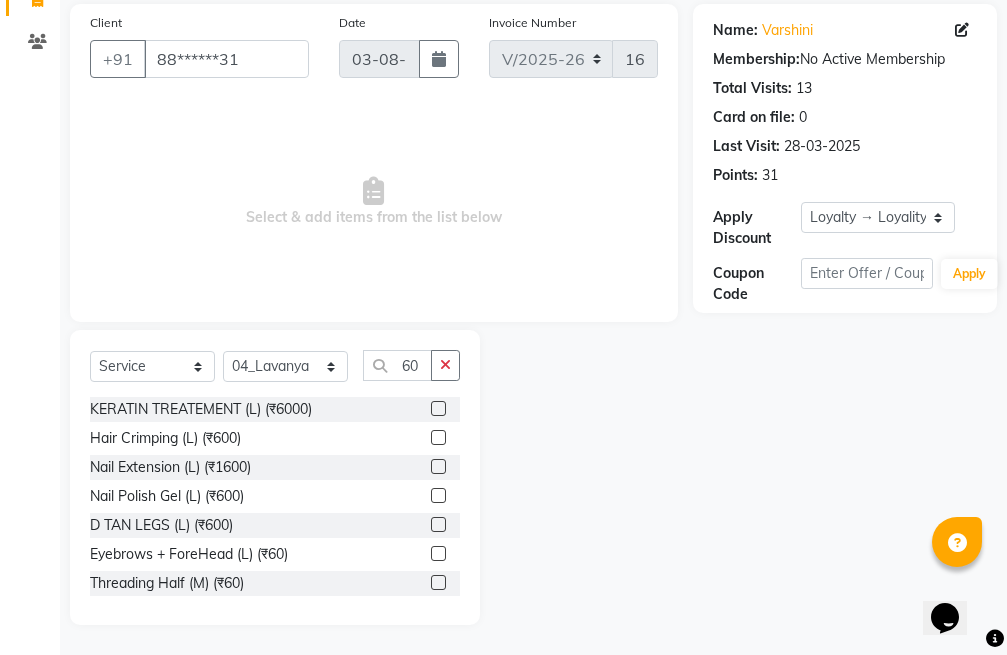 click 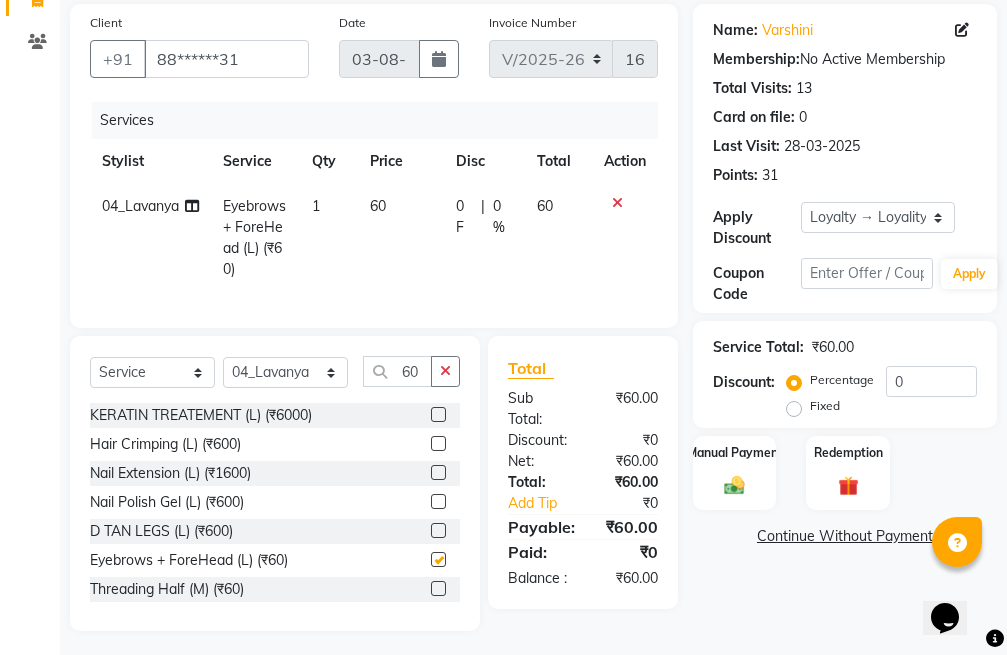 checkbox on "false" 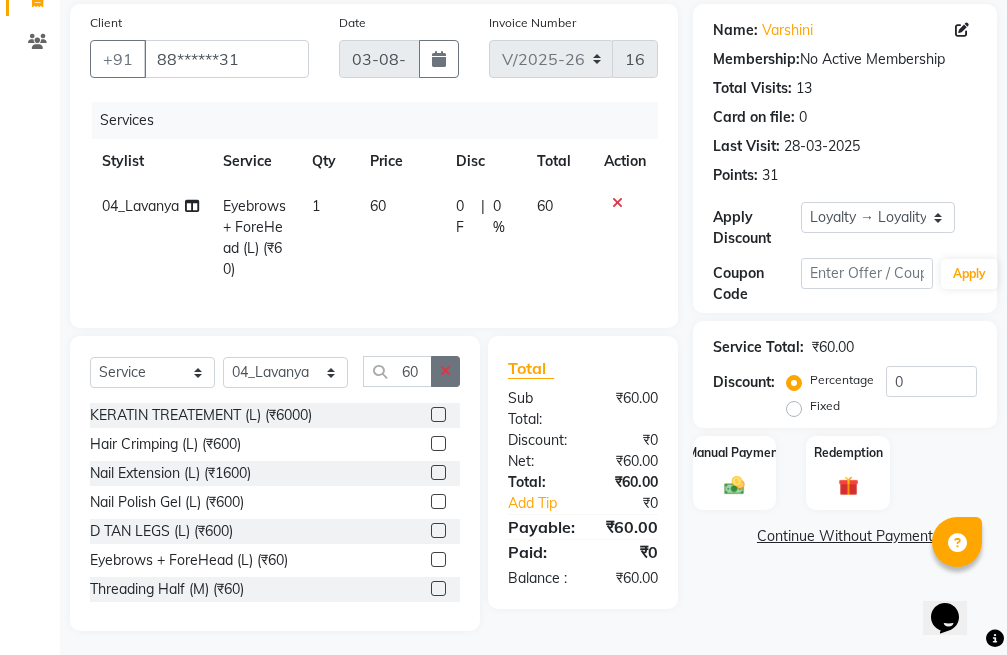 click 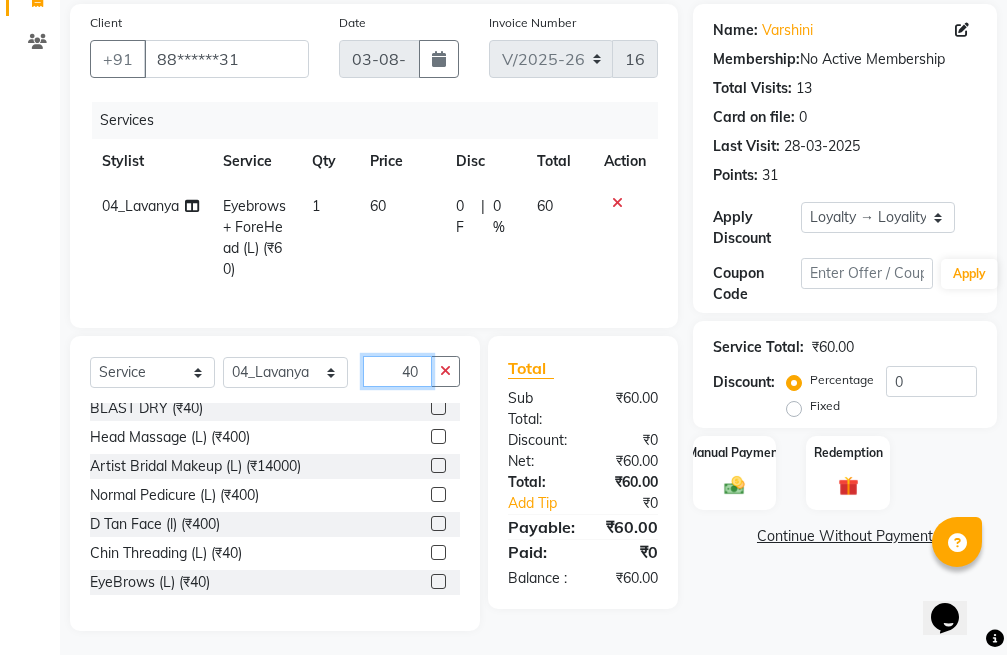 scroll, scrollTop: 100, scrollLeft: 0, axis: vertical 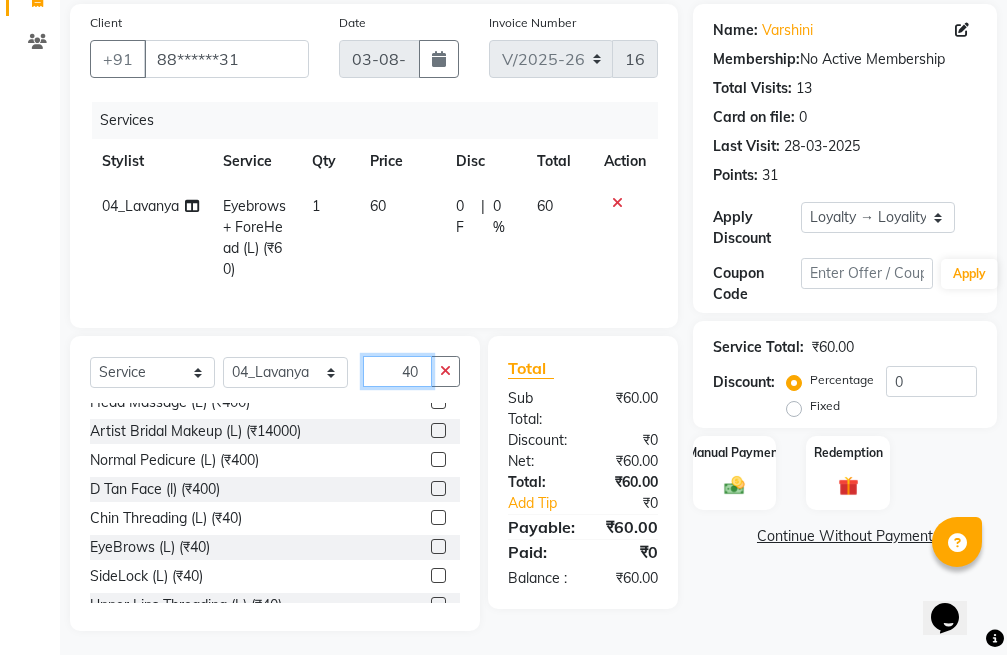 type on "40" 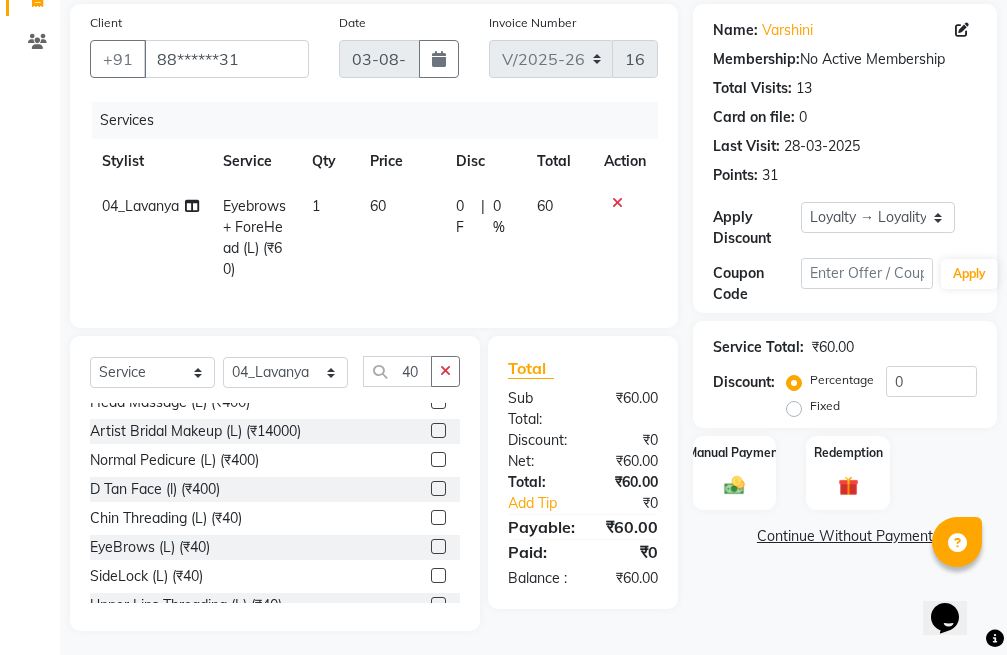 click 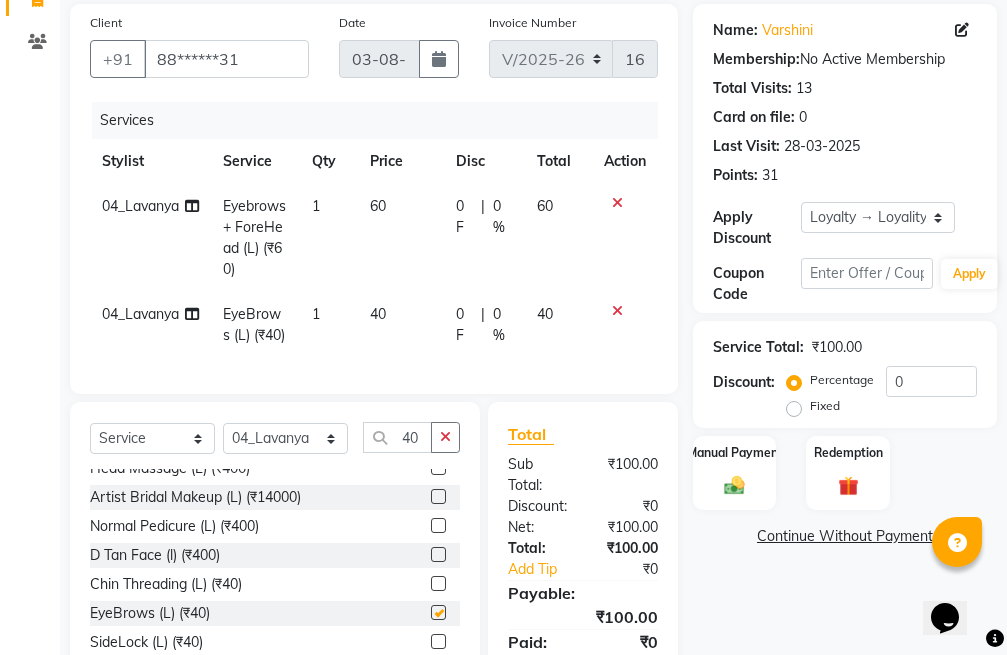 checkbox on "false" 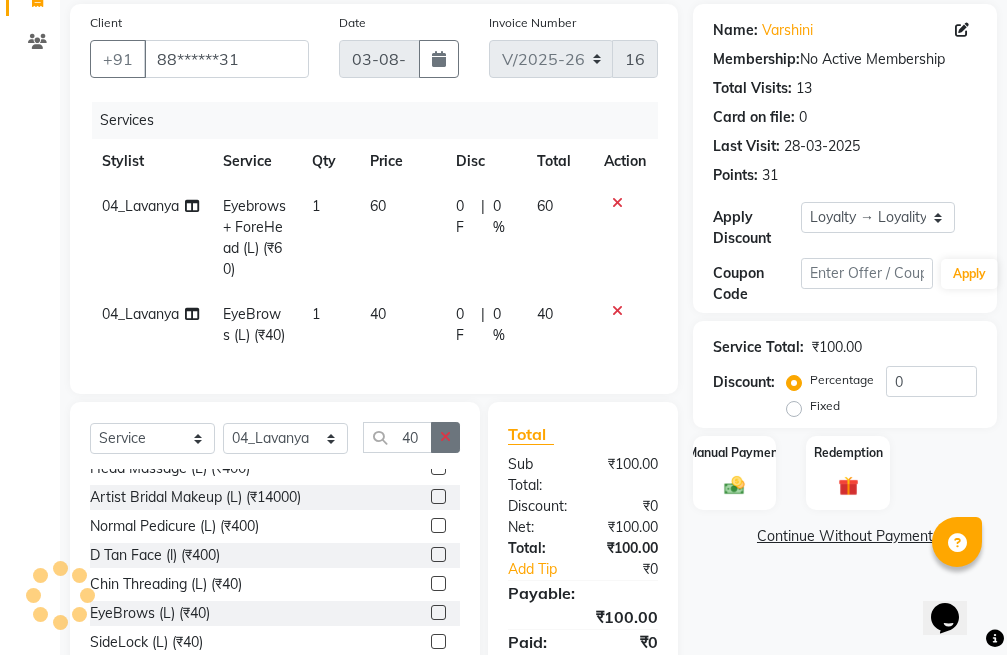 click 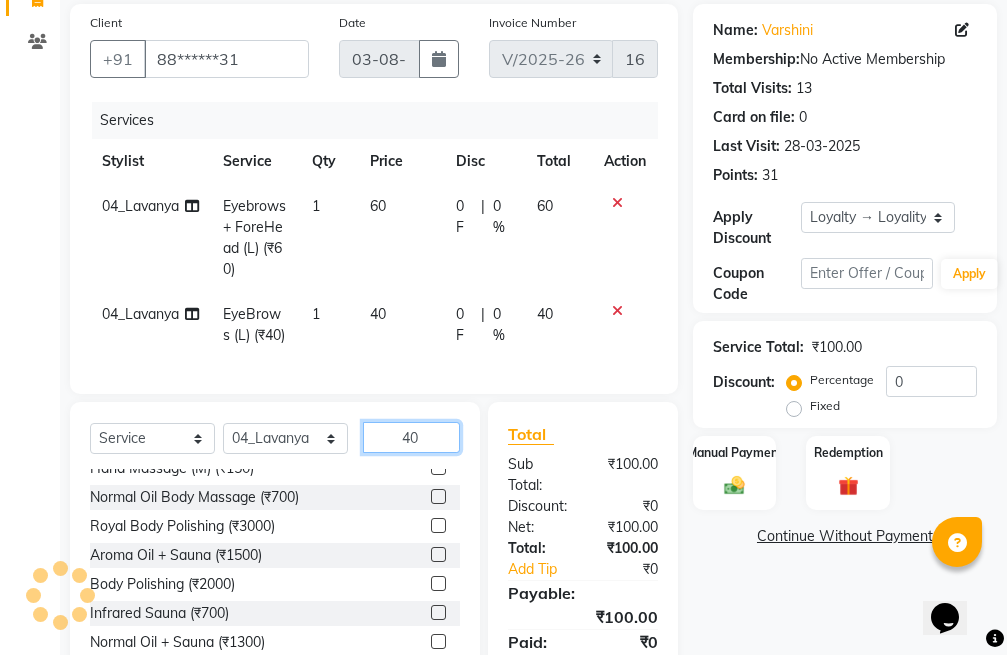 type 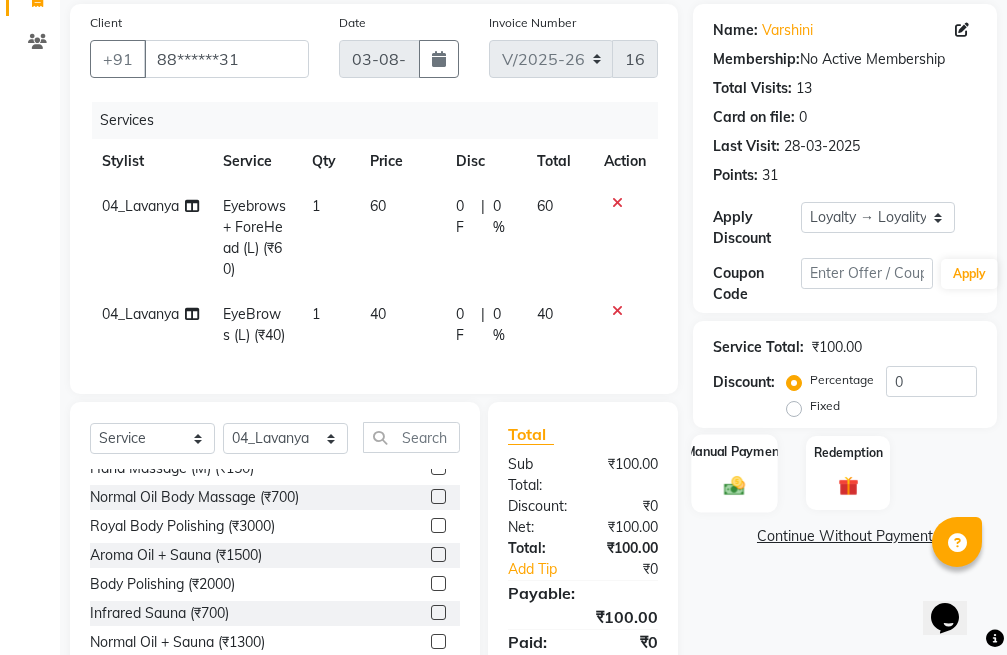 click on "Manual Payment" 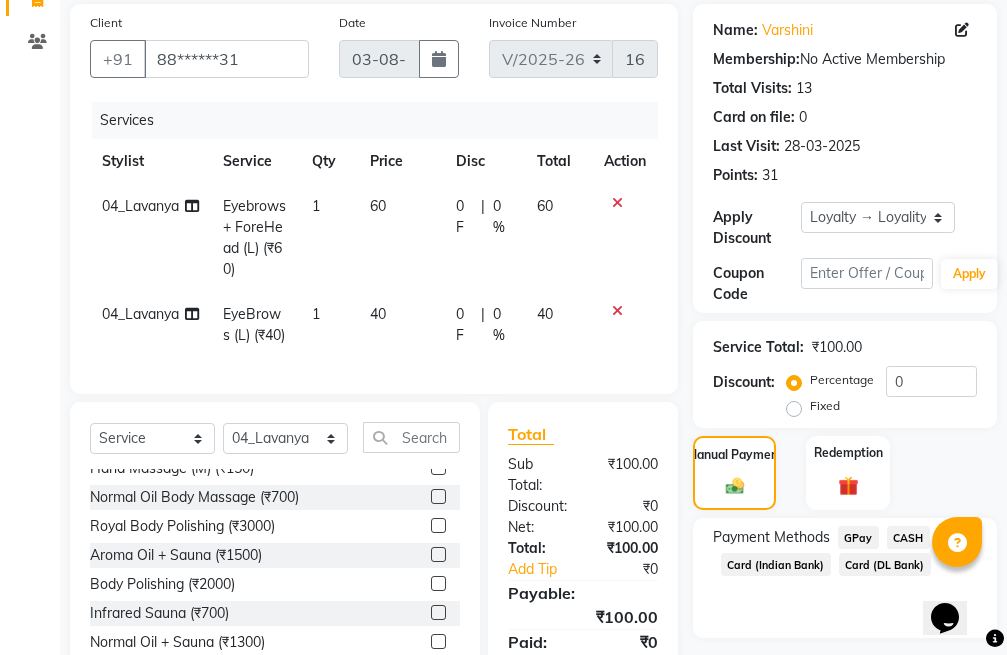 click on "GPay" 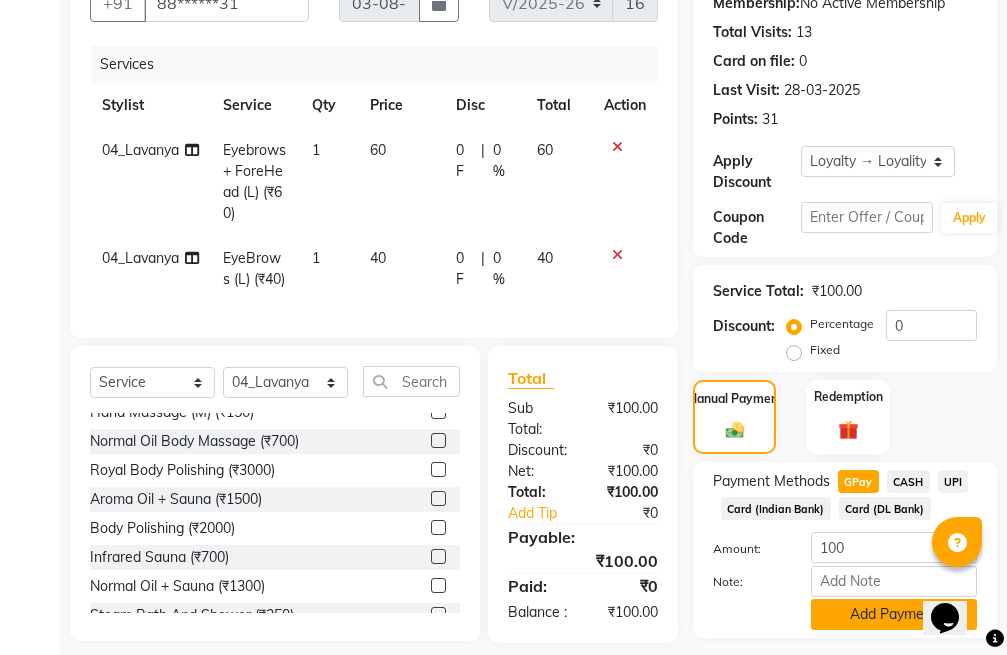 scroll, scrollTop: 285, scrollLeft: 0, axis: vertical 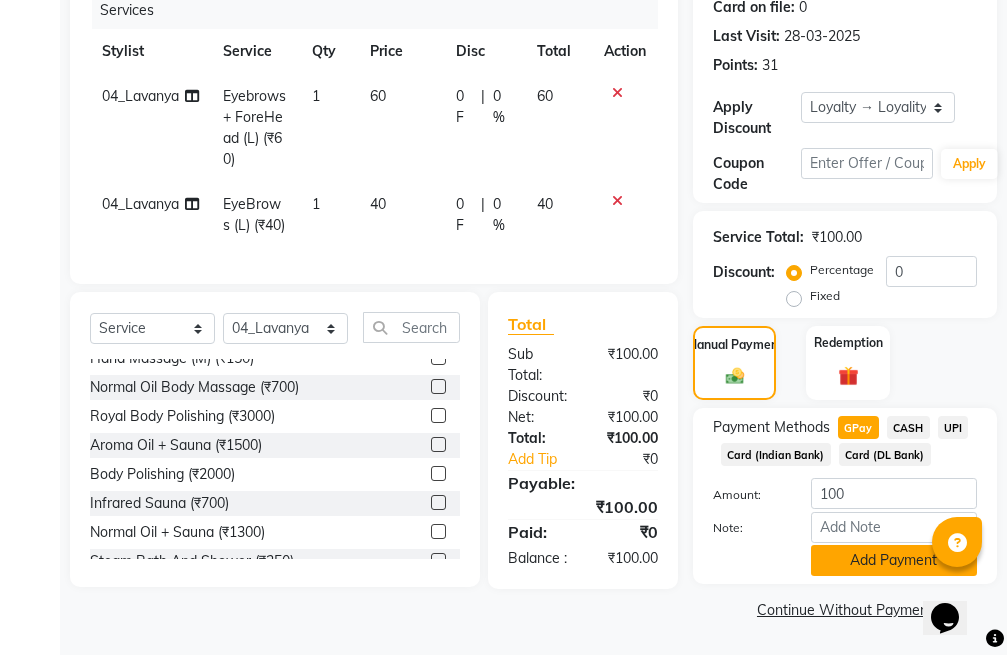 click on "Add Payment" 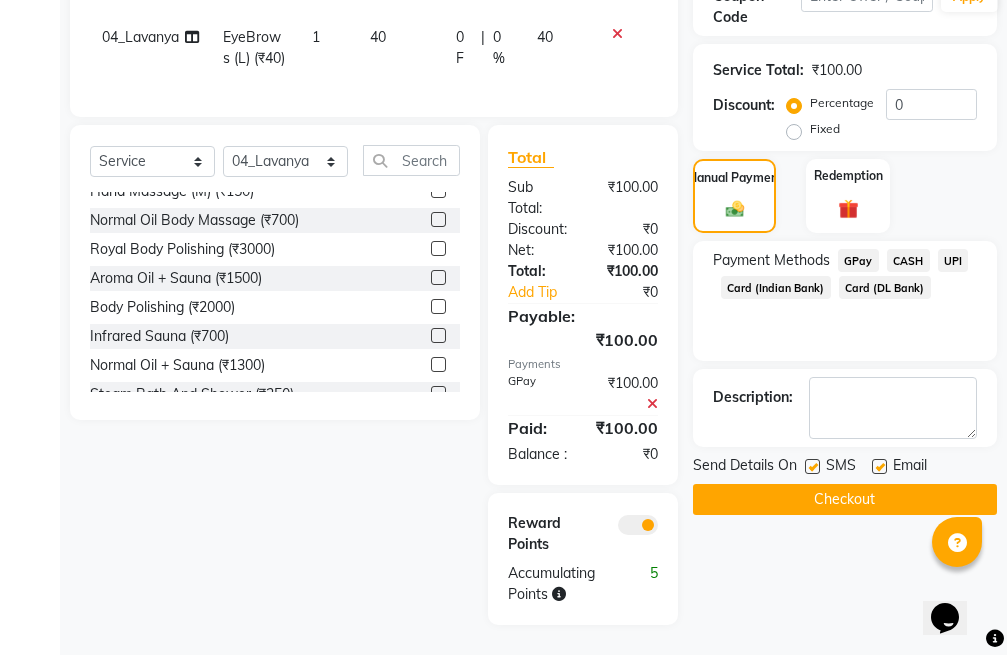 scroll, scrollTop: 488, scrollLeft: 0, axis: vertical 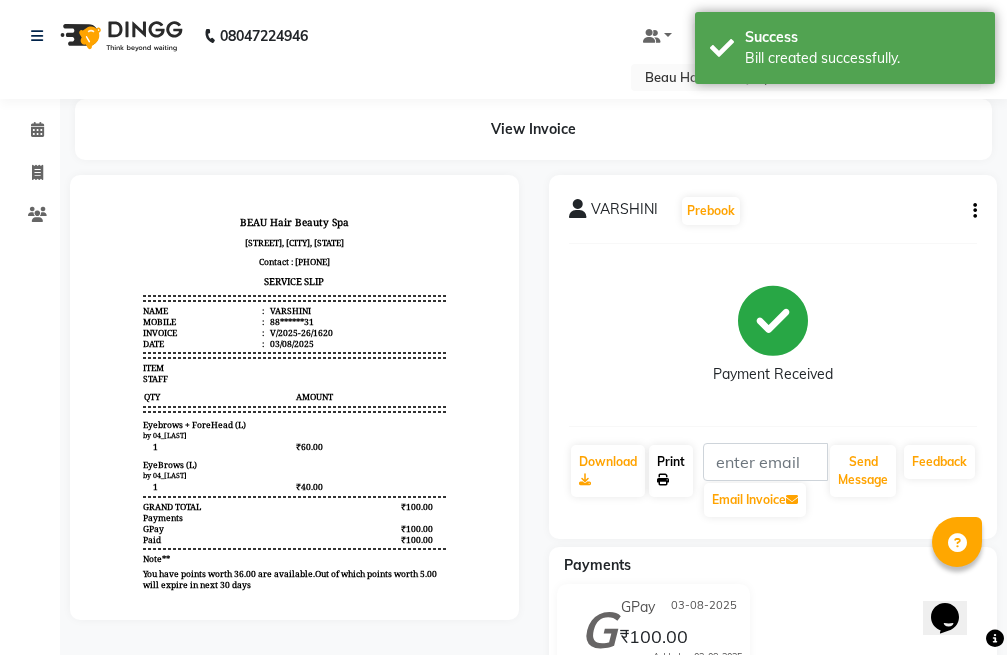 click on "Print" 